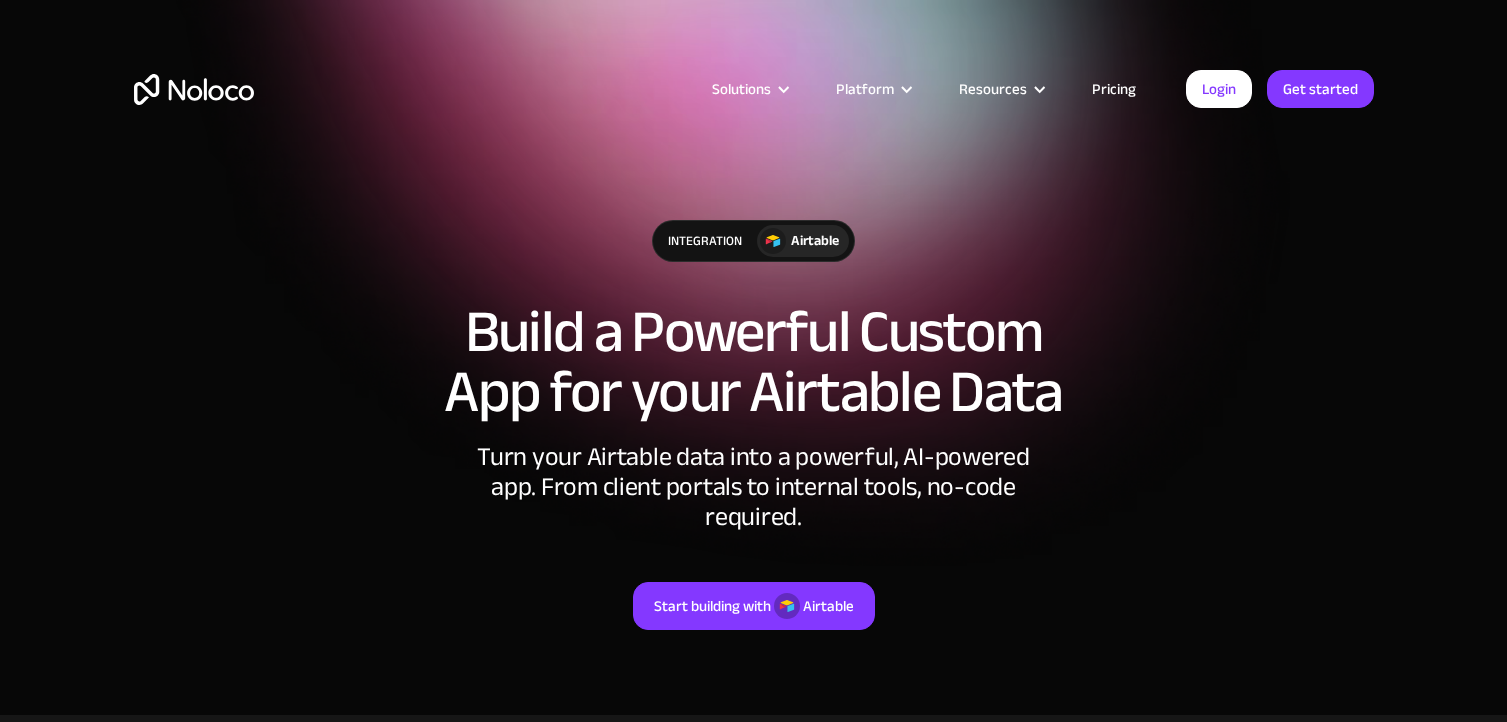 scroll, scrollTop: 0, scrollLeft: 0, axis: both 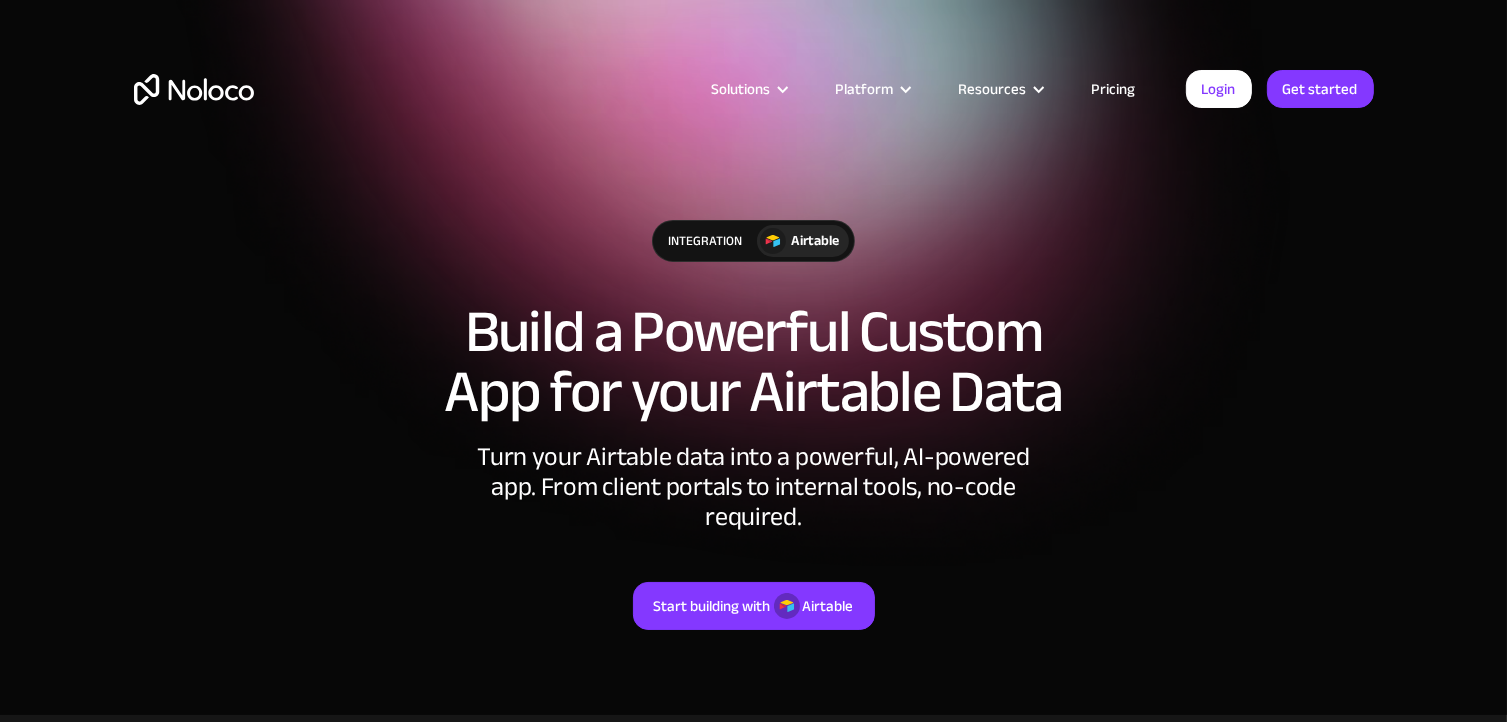 click on "Start building with" at bounding box center (712, 606) 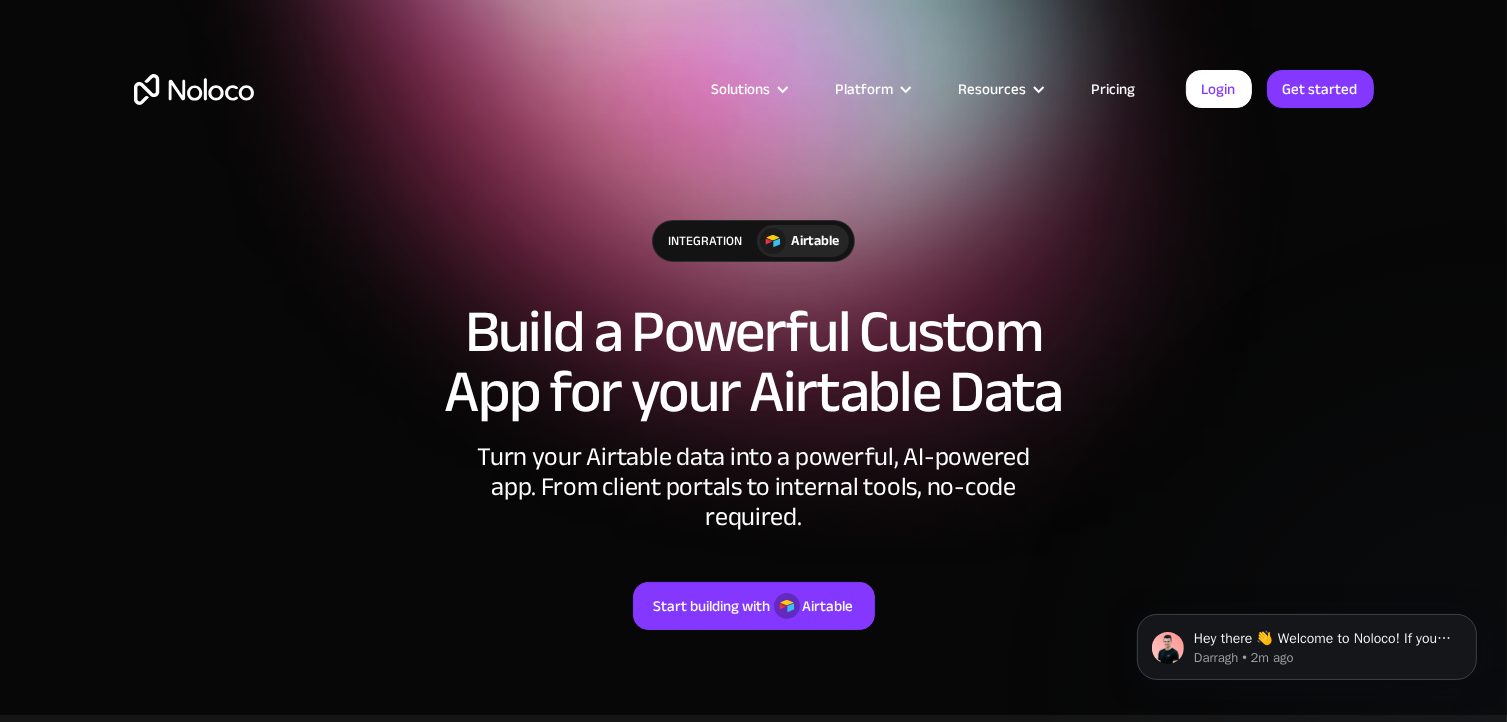 scroll, scrollTop: 0, scrollLeft: 0, axis: both 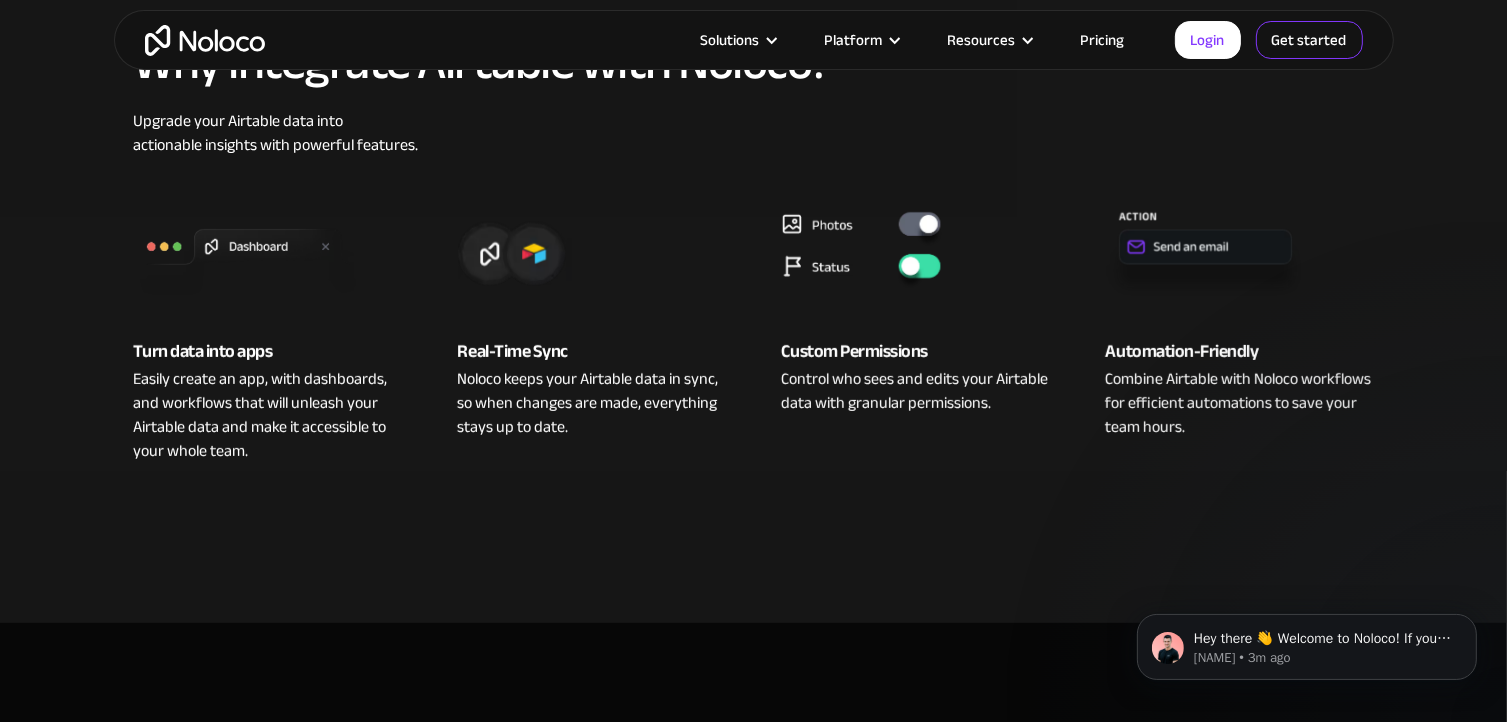 click on "Get started" at bounding box center [0, 0] 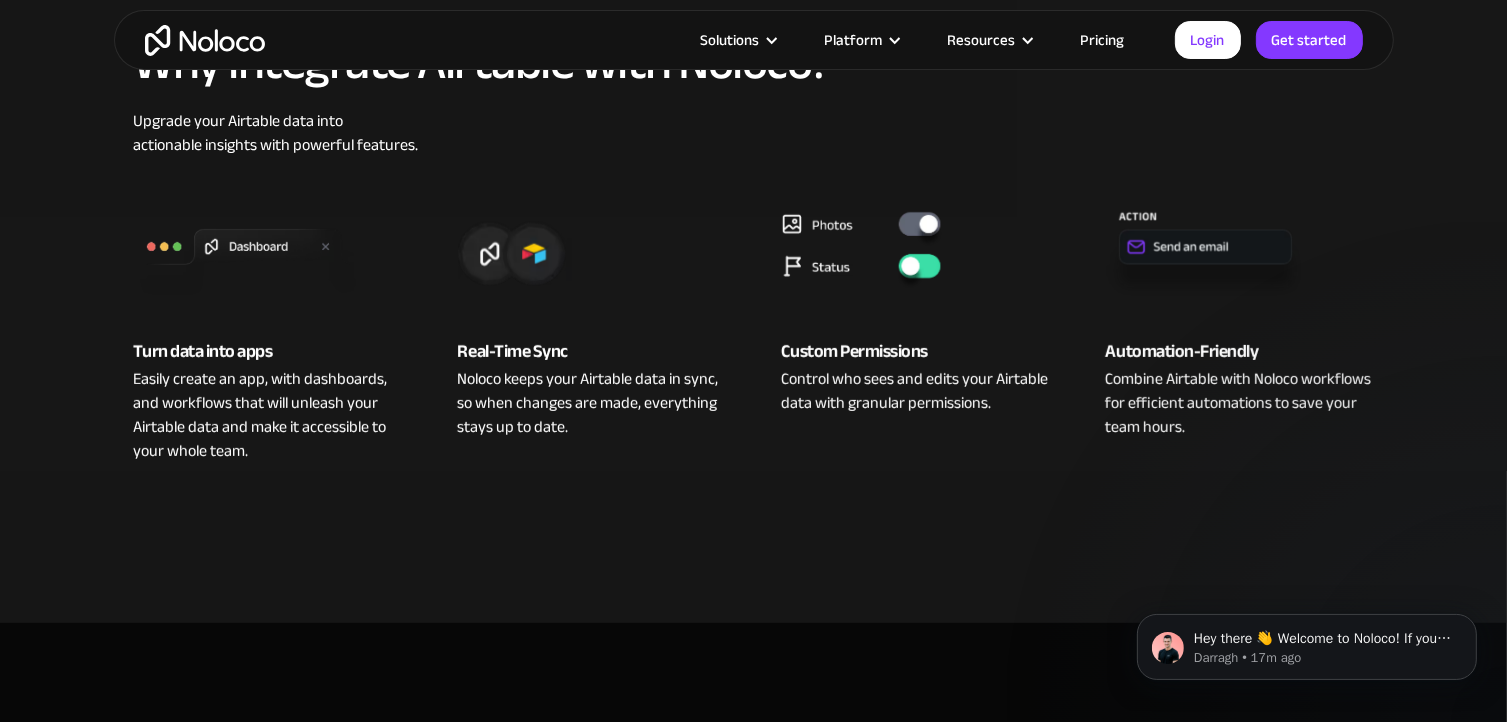 scroll, scrollTop: 710, scrollLeft: 0, axis: vertical 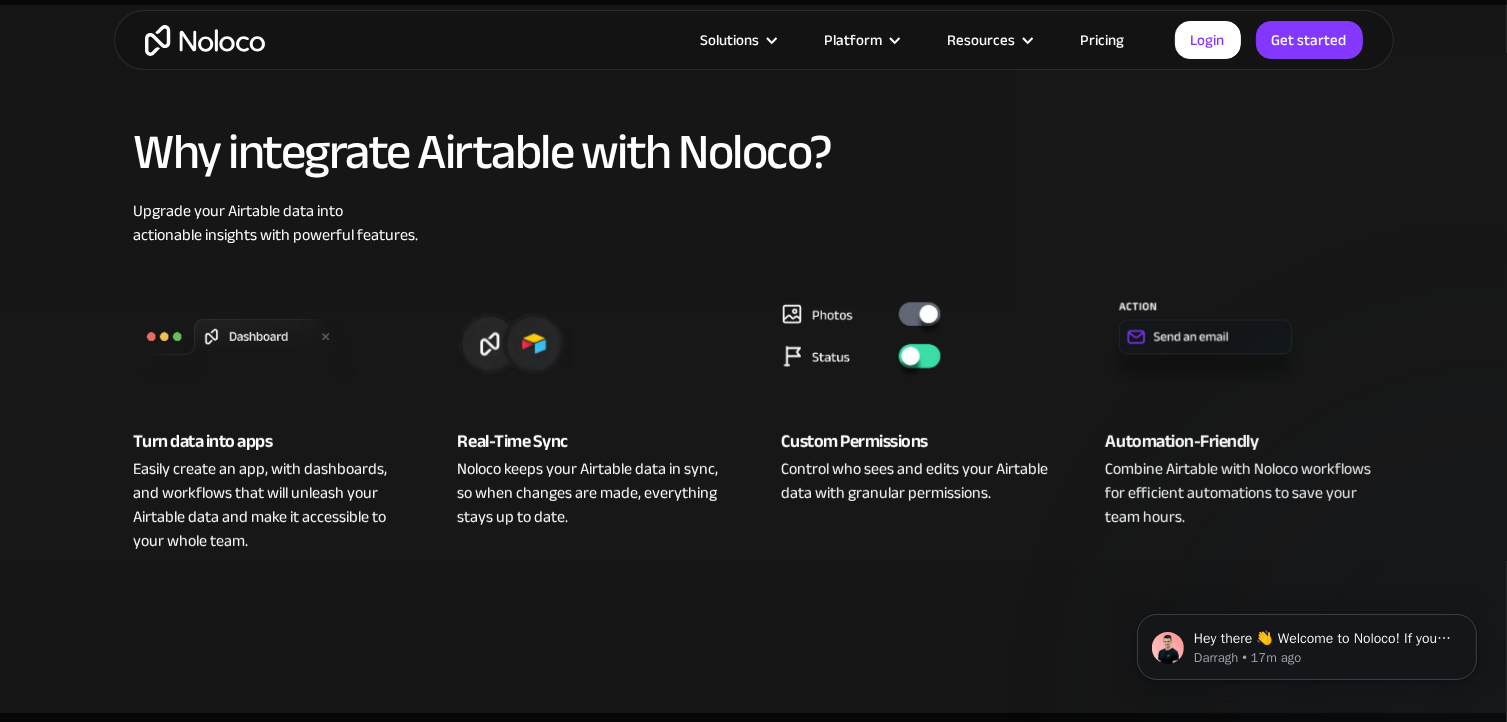 click on "Easily create an app, with dashboards, and workflows that will unleash your Airtable data and make it accessible to your whole team." at bounding box center (268, 505) 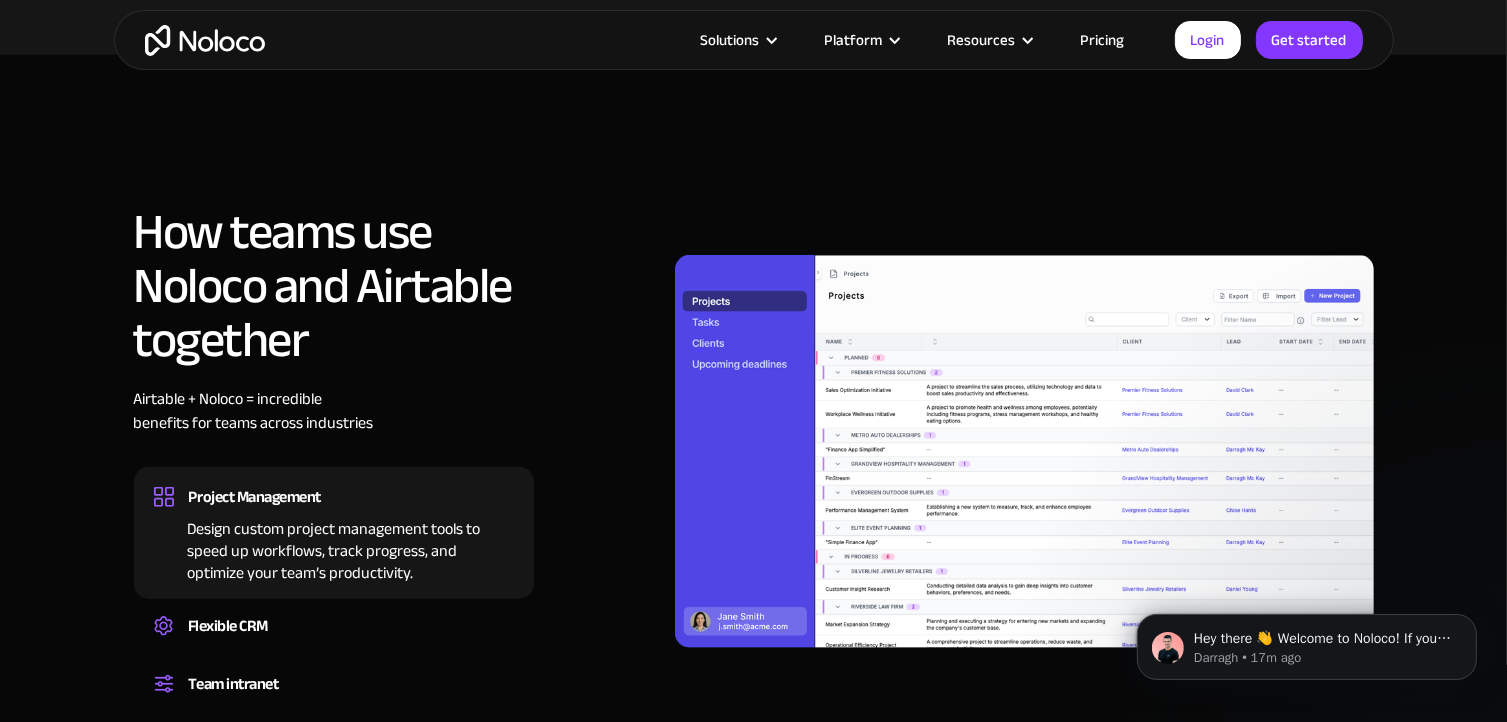 scroll, scrollTop: 1424, scrollLeft: 0, axis: vertical 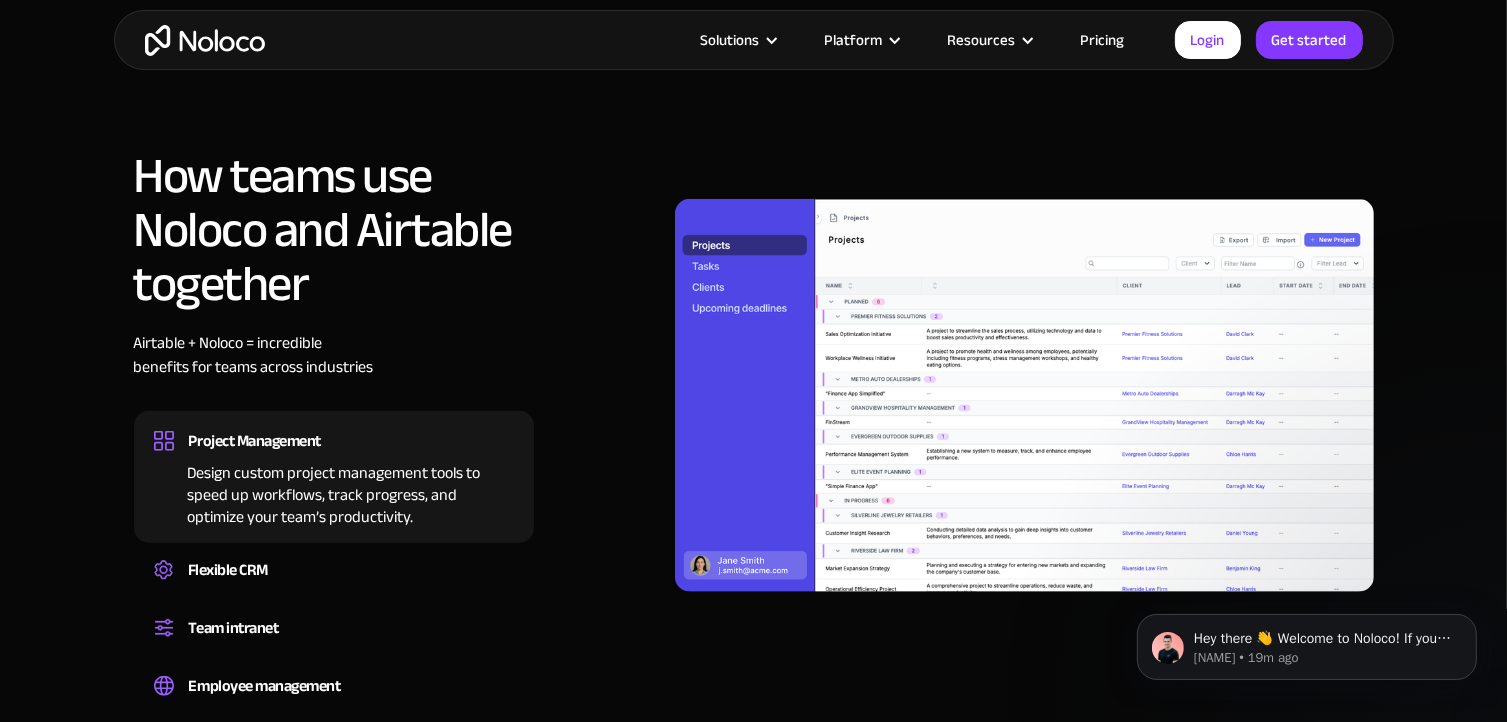 click at bounding box center [205, 40] 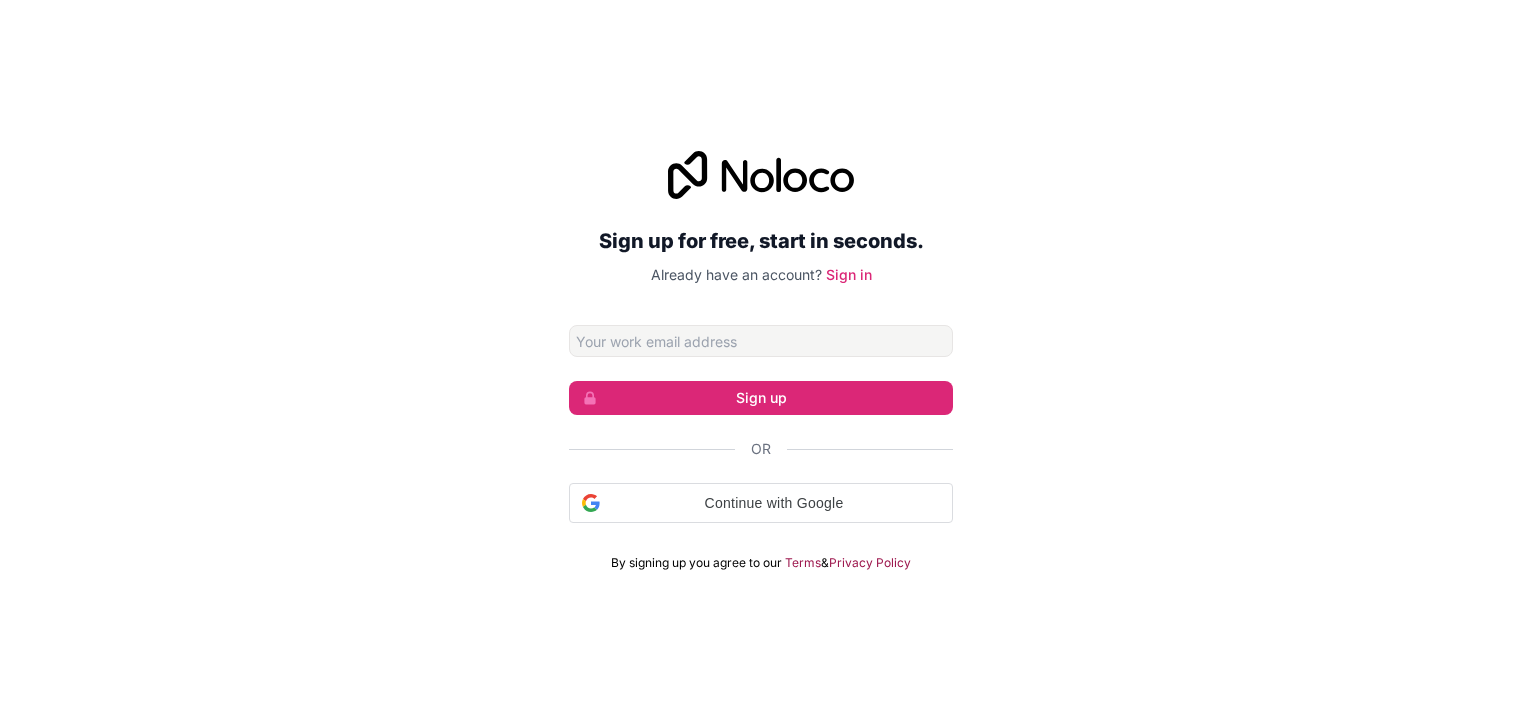scroll, scrollTop: 0, scrollLeft: 0, axis: both 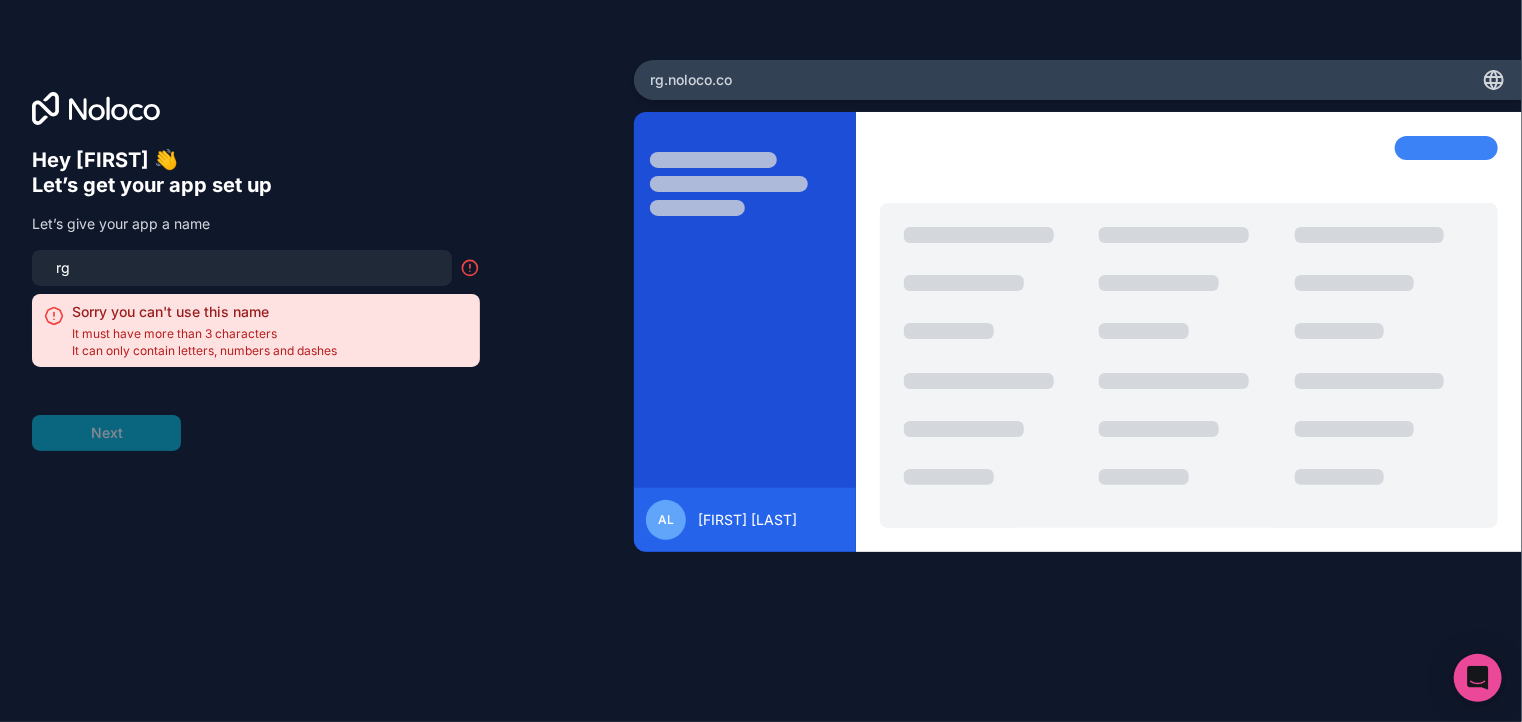 type on "r" 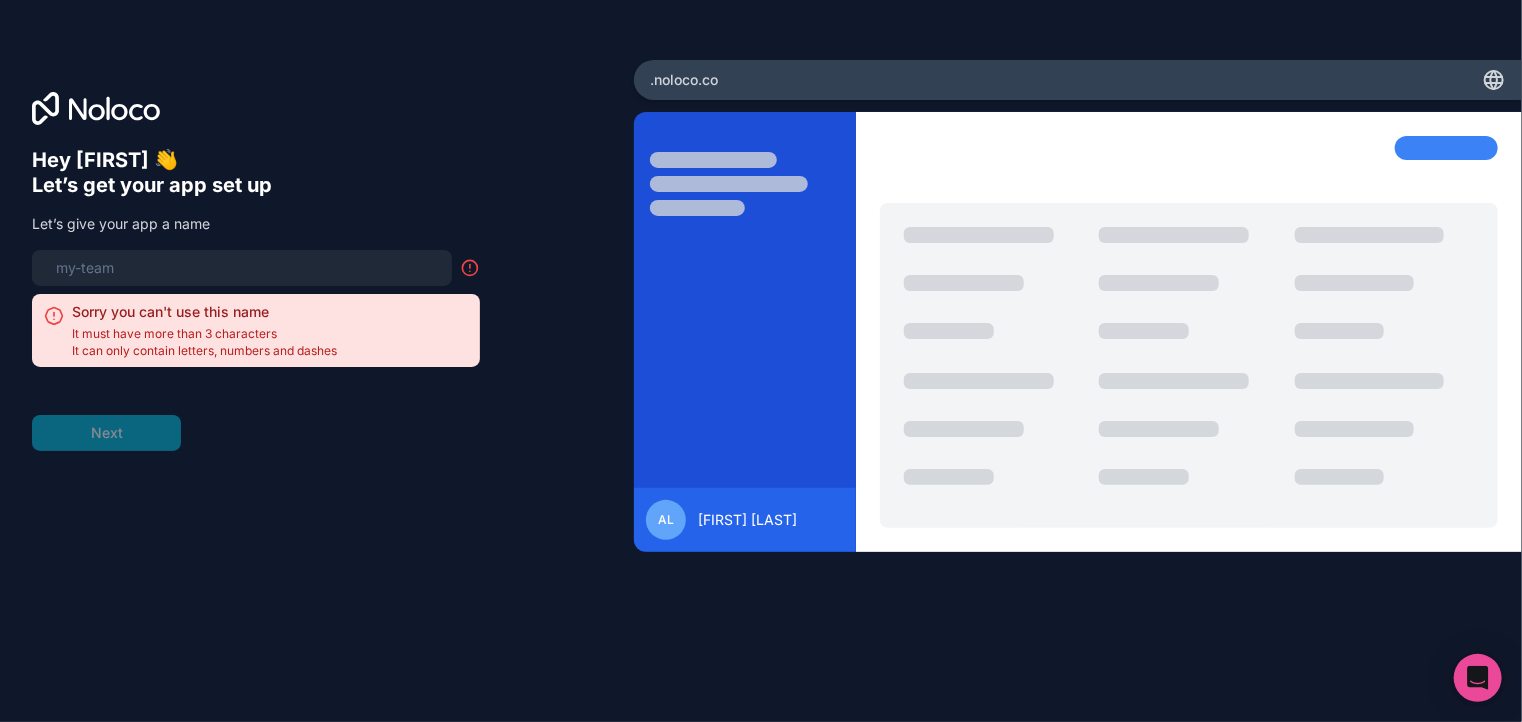type on "g" 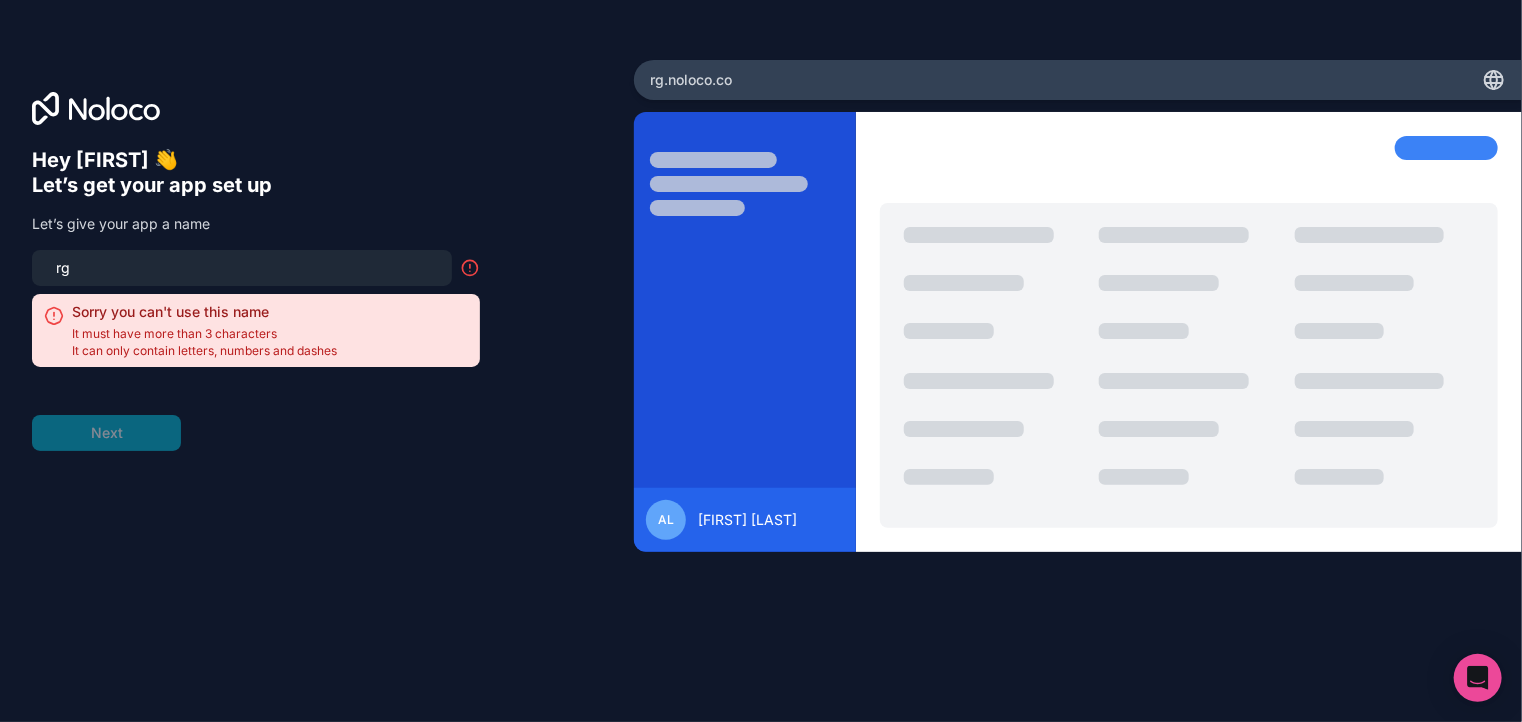 type on "r" 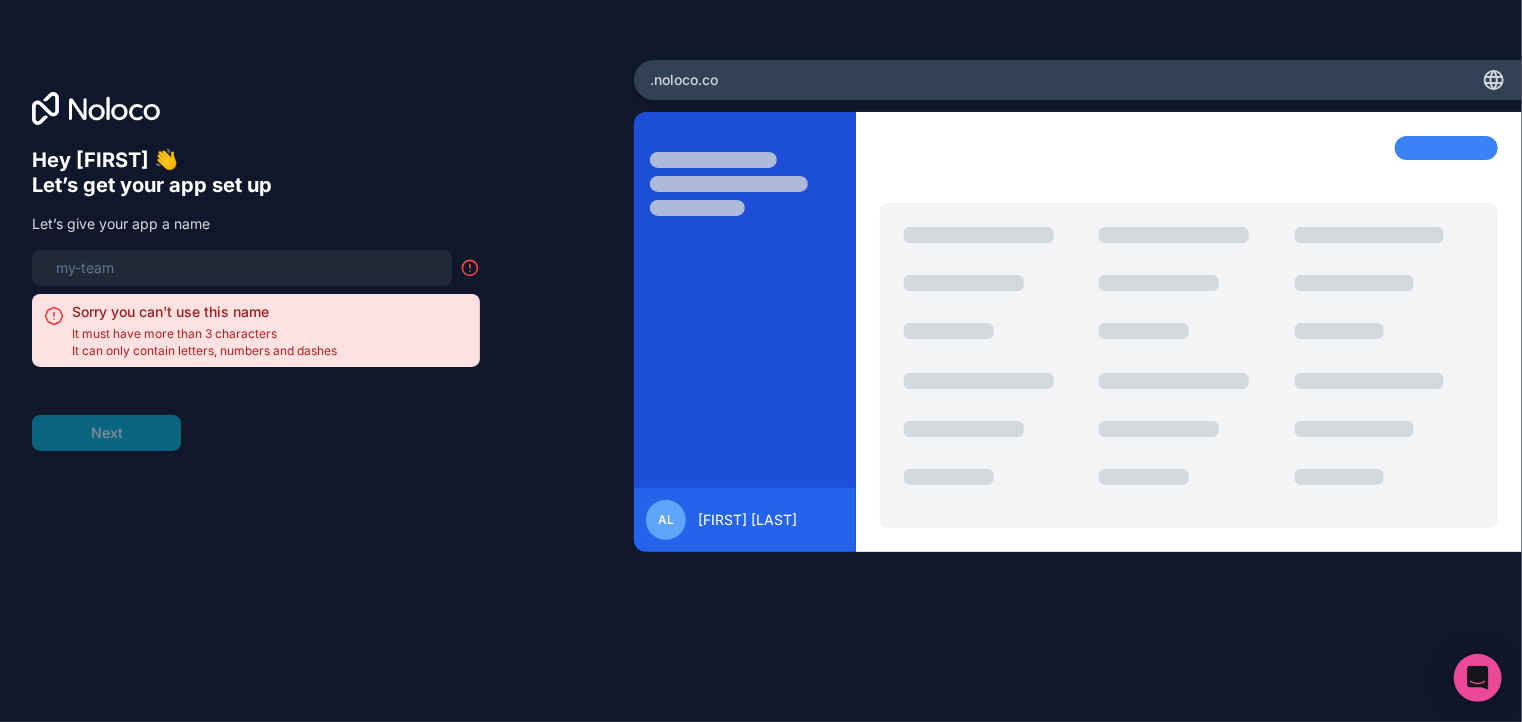 type on "m" 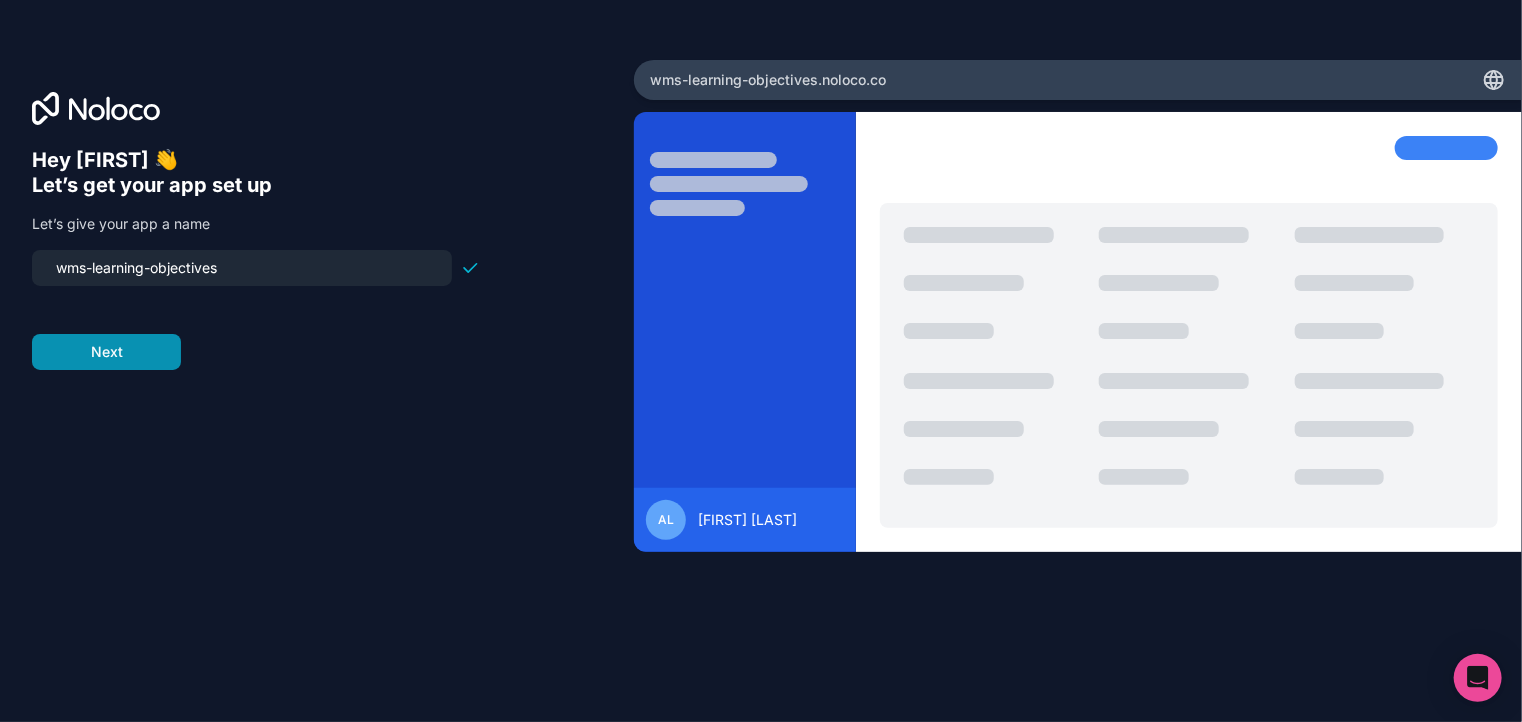 type on "wms-learning-objectives" 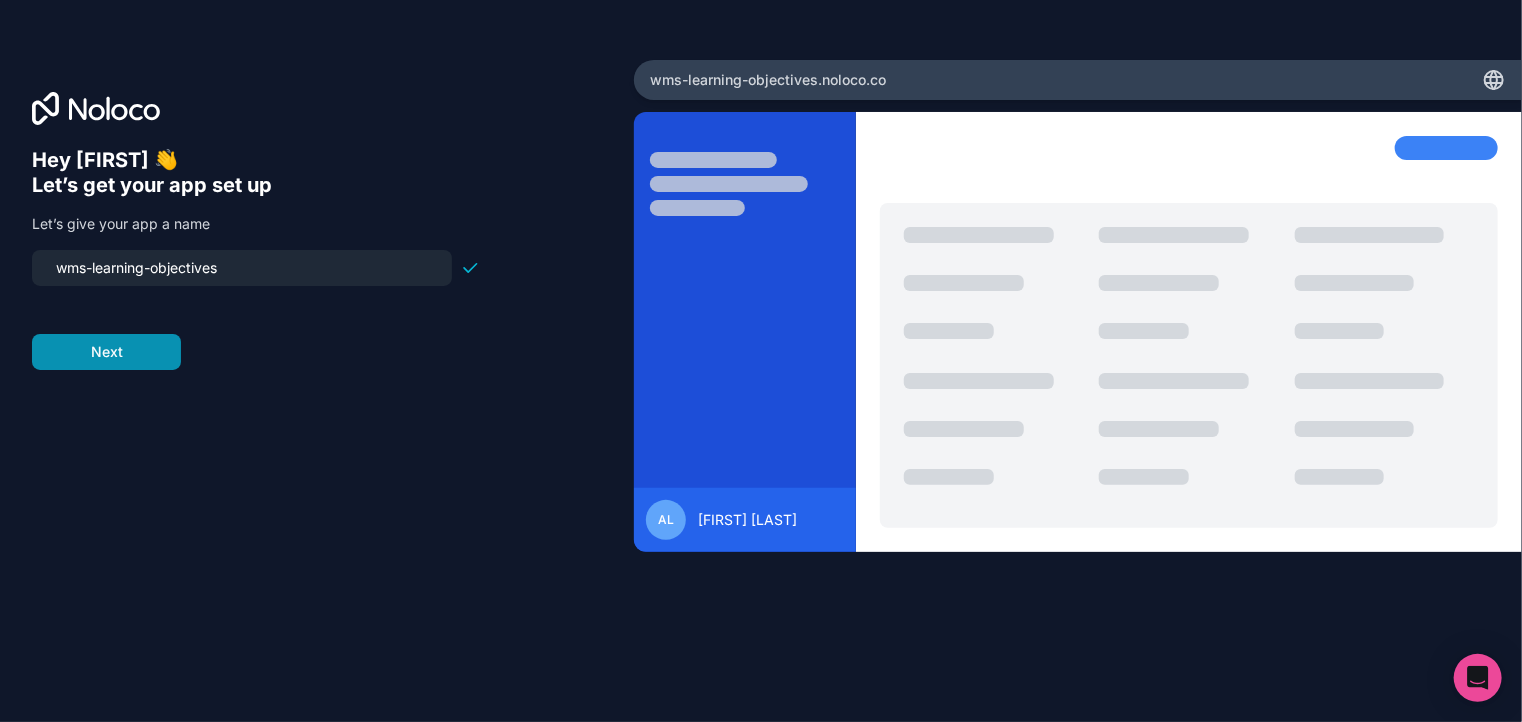 click on "Next" at bounding box center [106, 352] 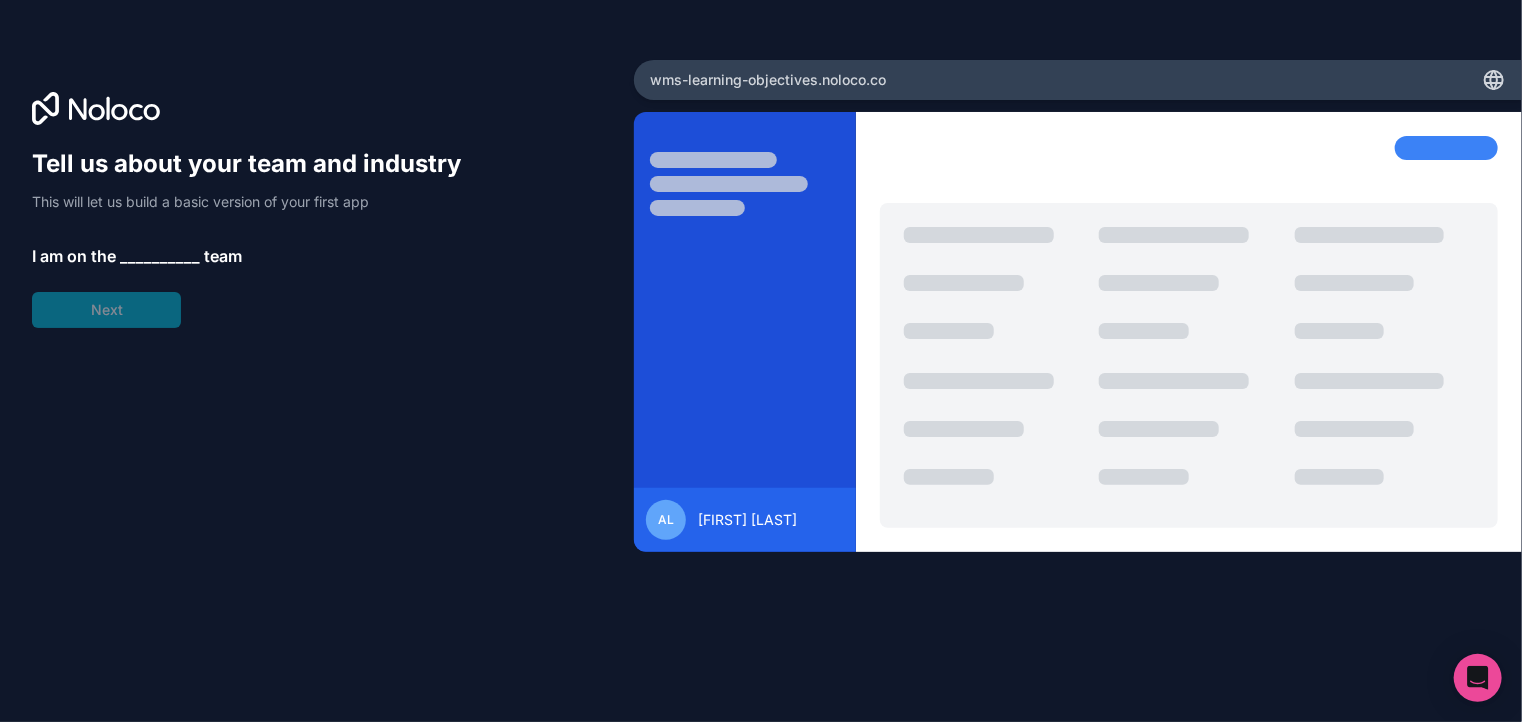 click on "__________" at bounding box center [160, 256] 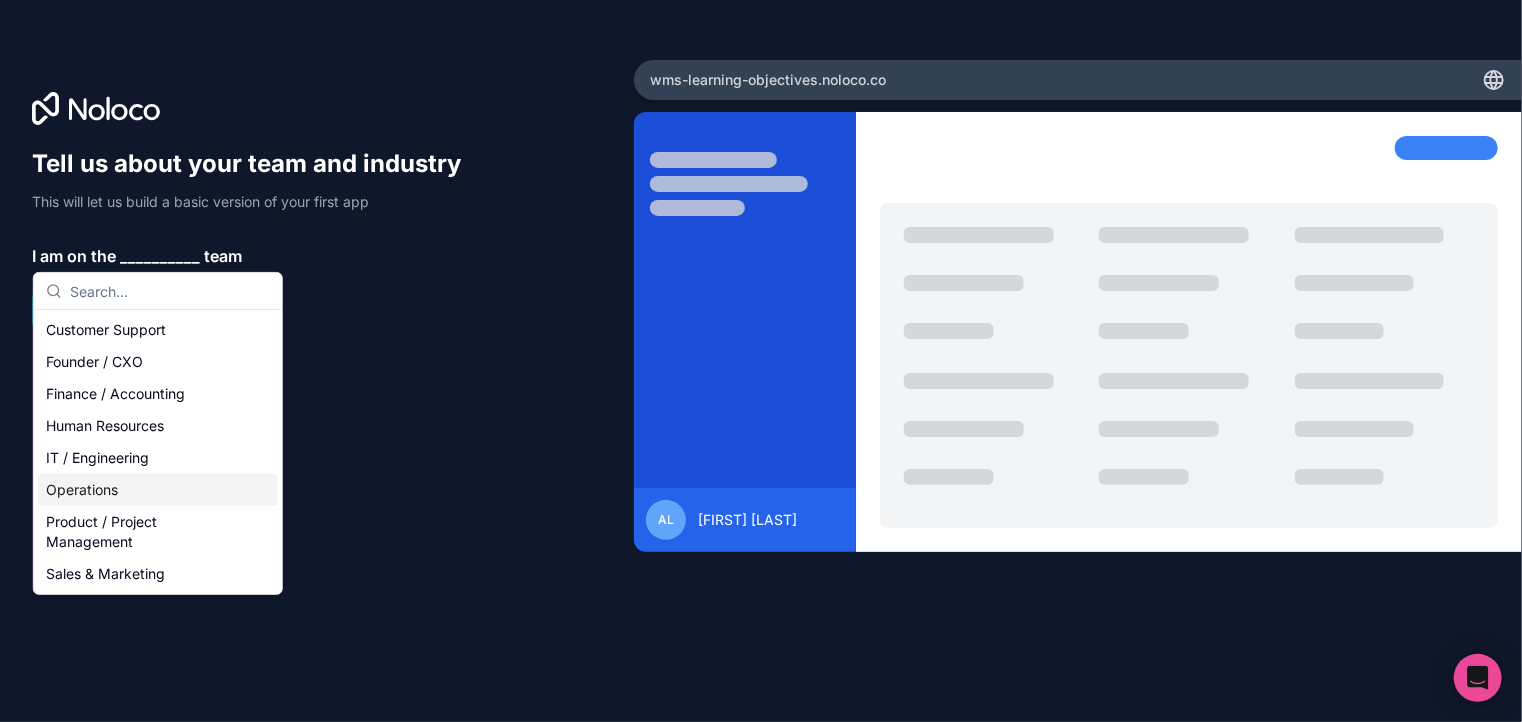 click on "Operations" at bounding box center (158, 490) 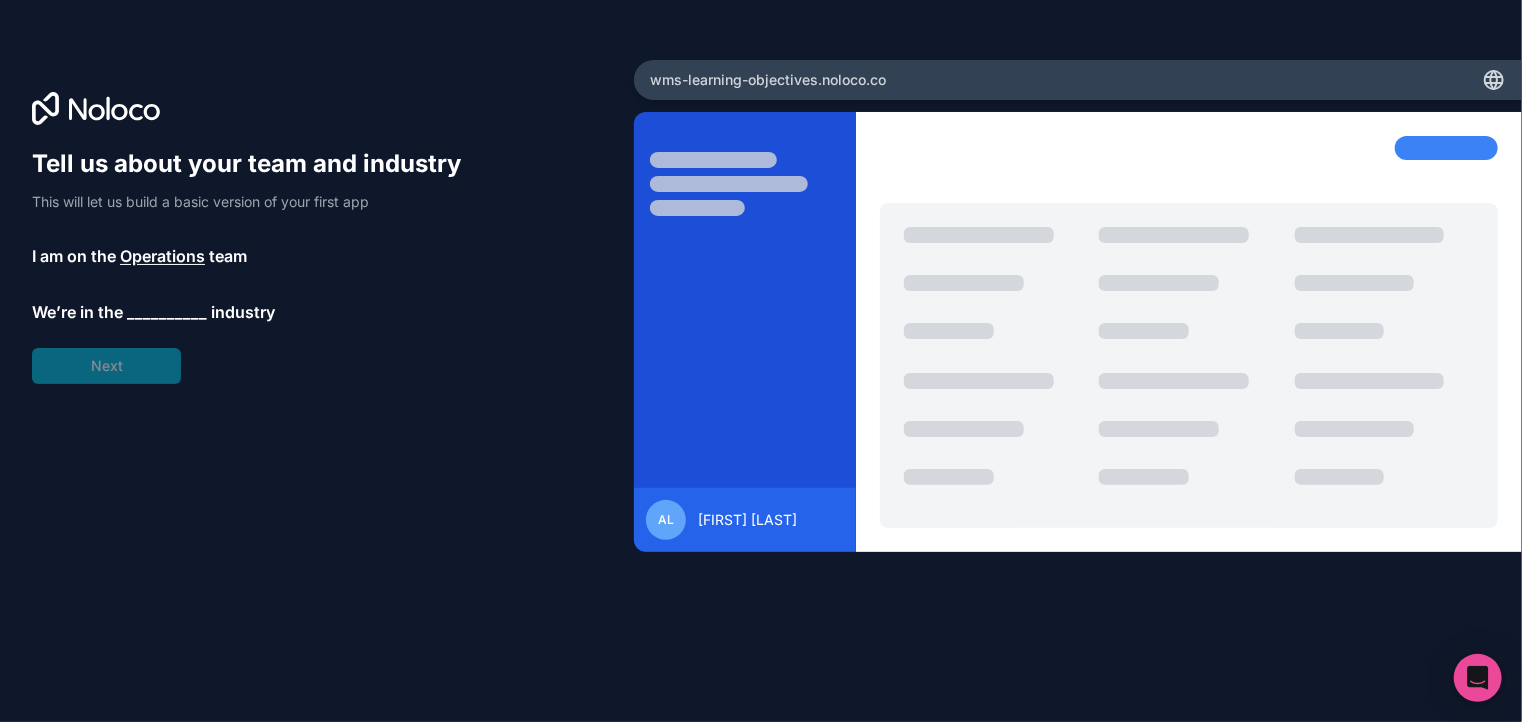 click on "__________" at bounding box center [167, 312] 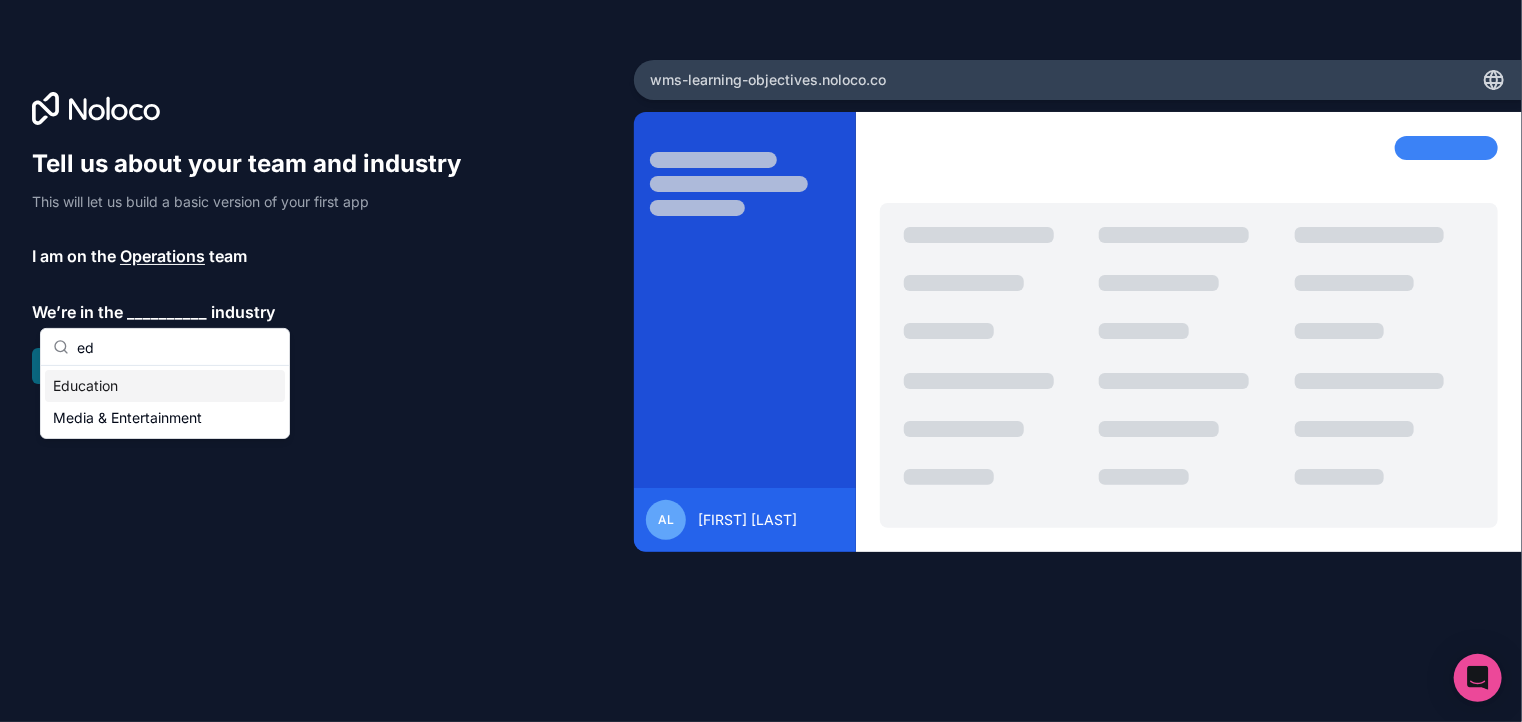type on "ed" 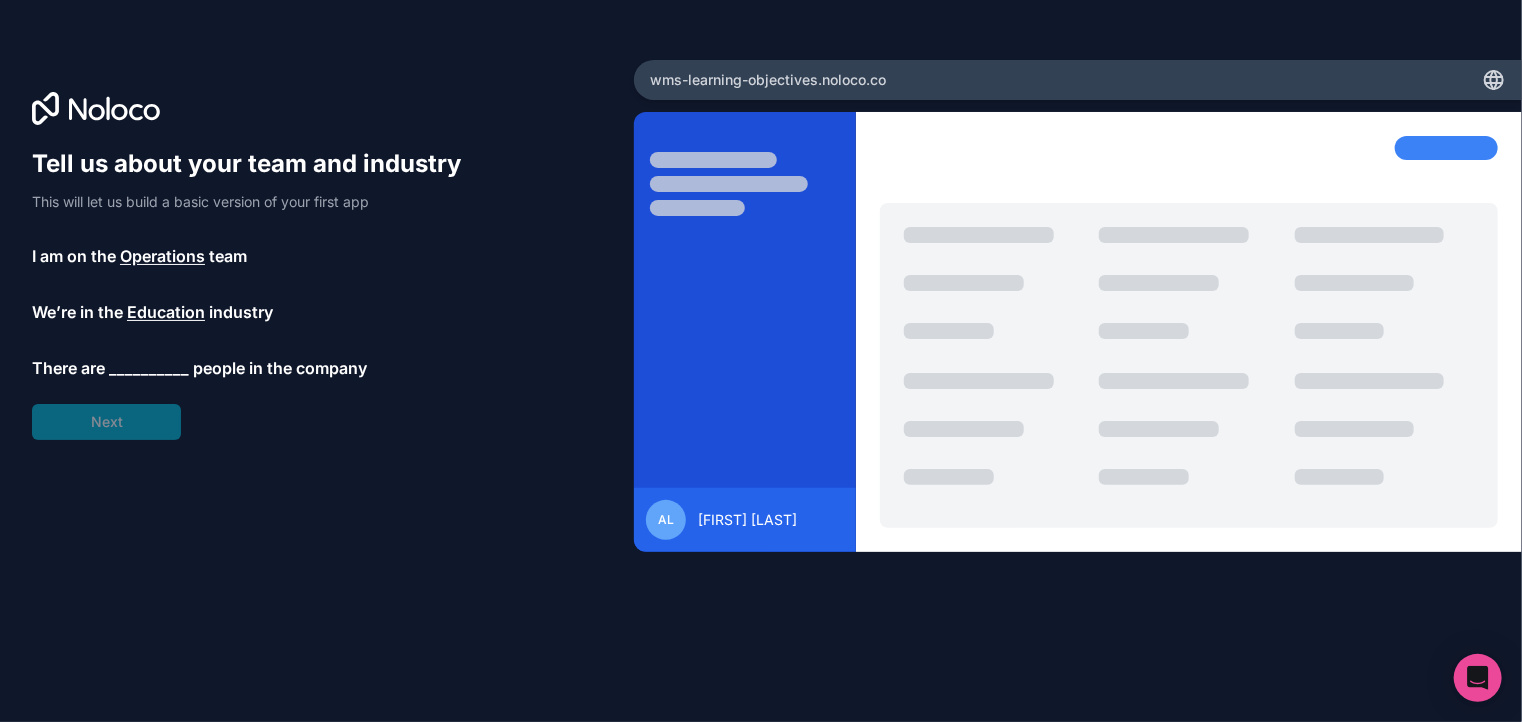 click on "__________" at bounding box center [149, 368] 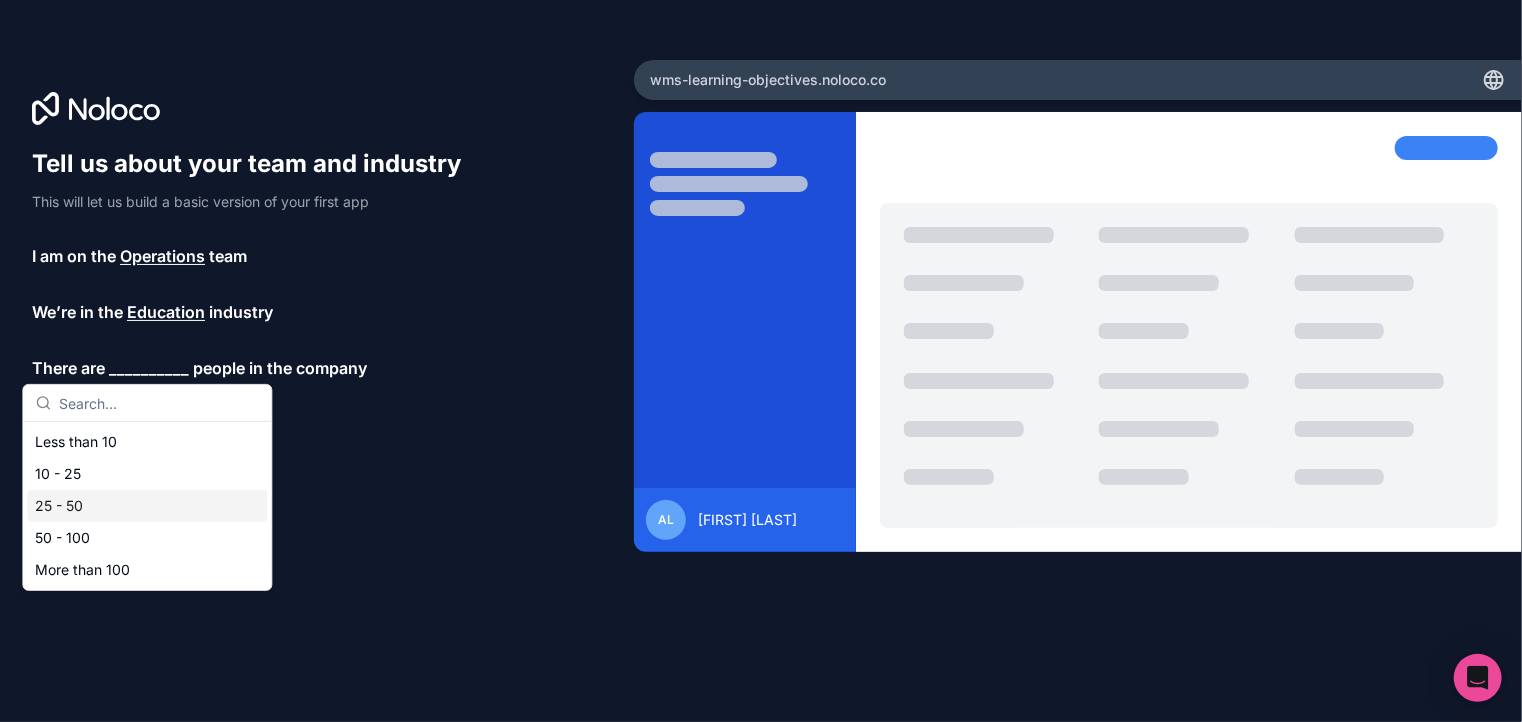 click on "25 - 50" at bounding box center [147, 506] 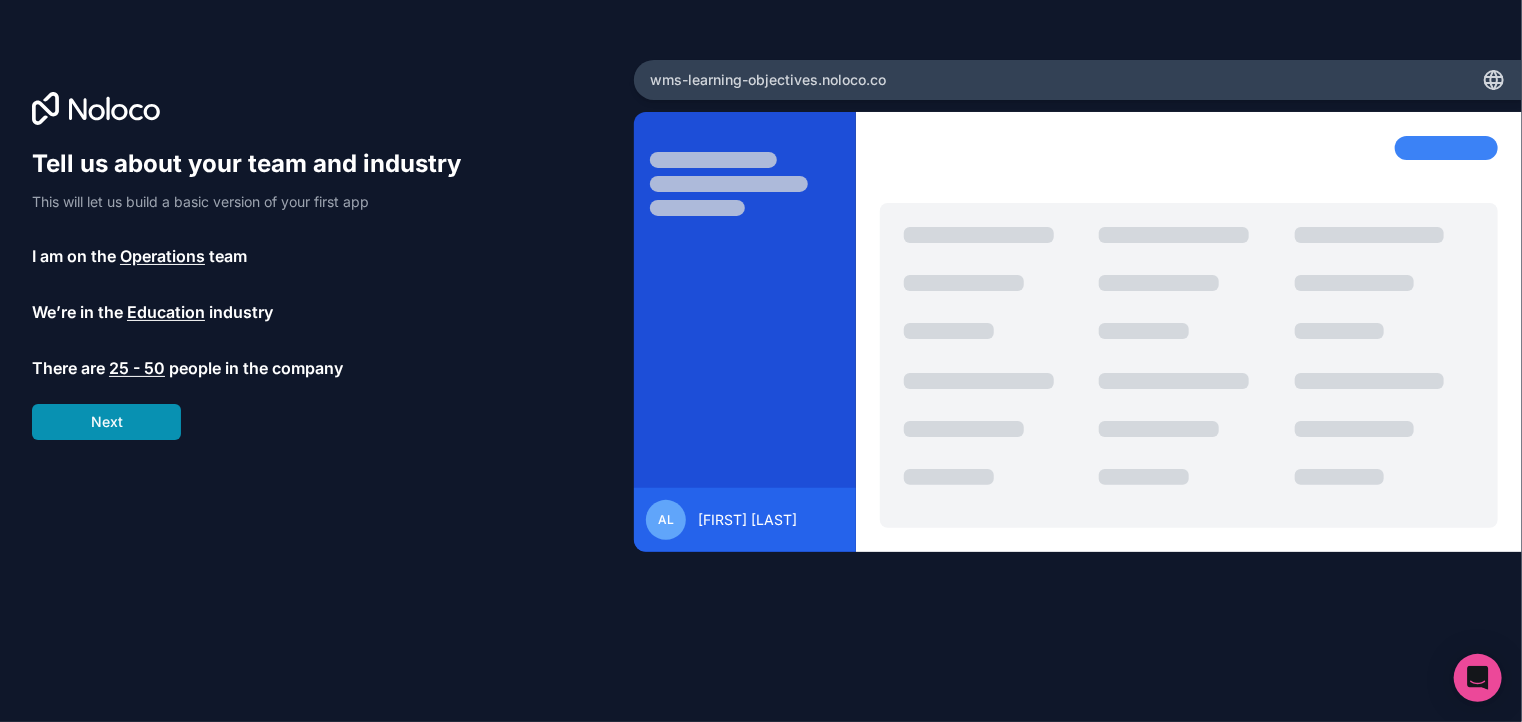 click on "Next" at bounding box center (106, 422) 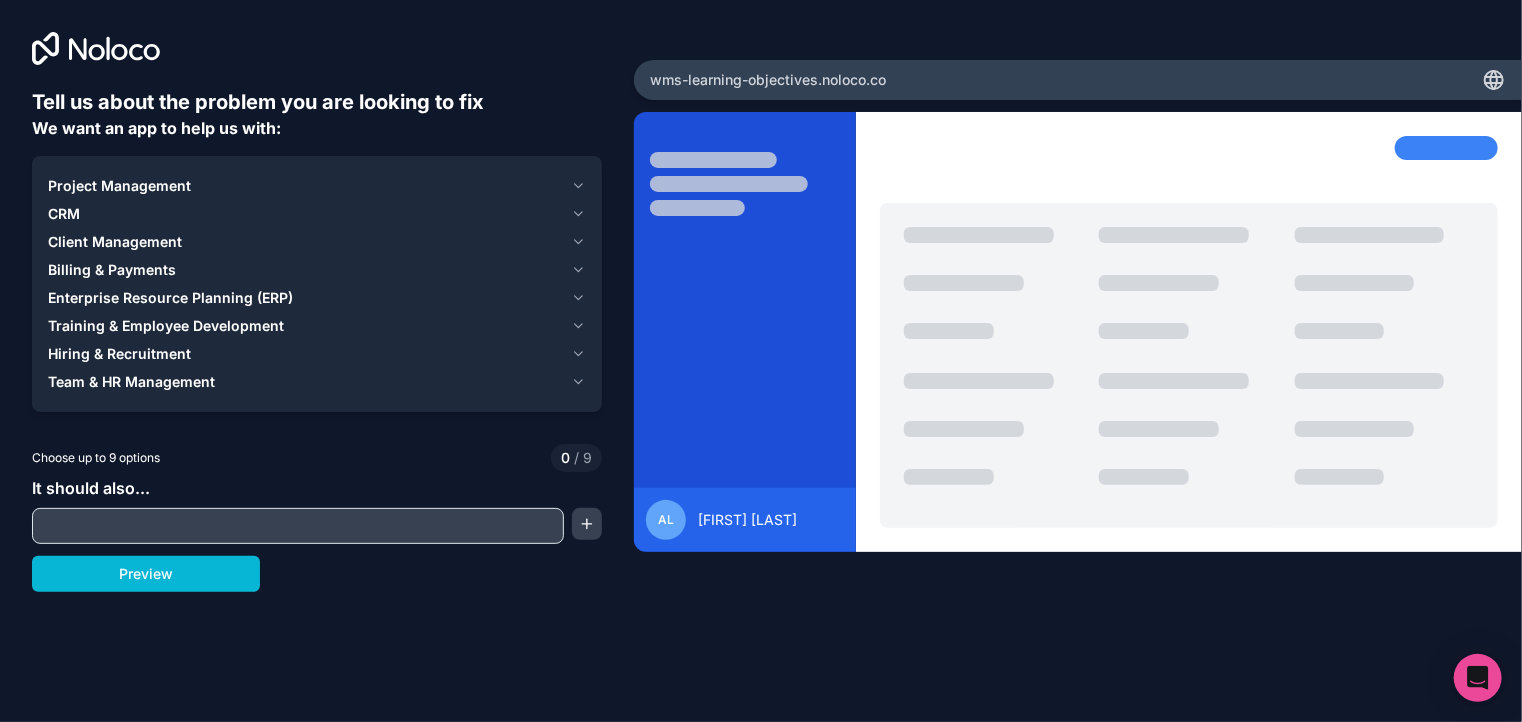 click 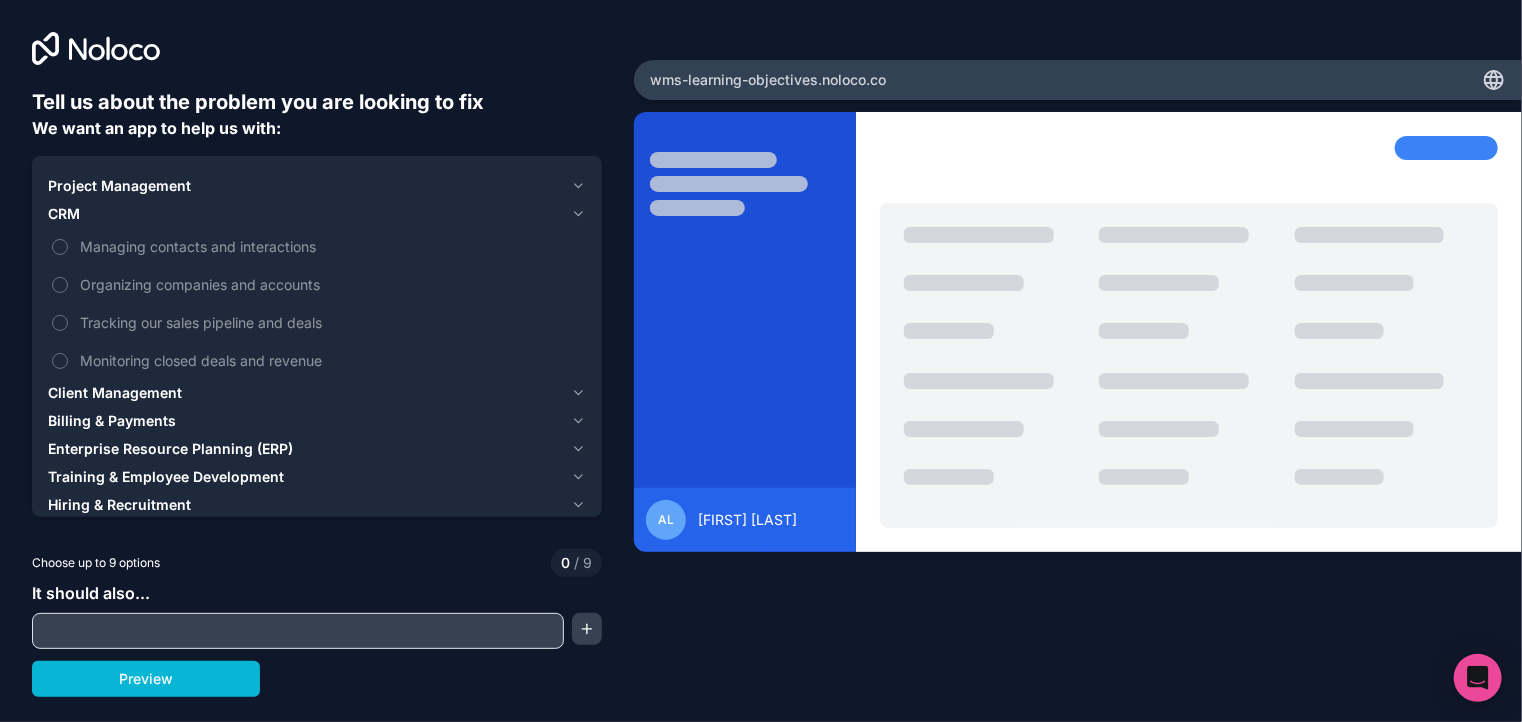 click 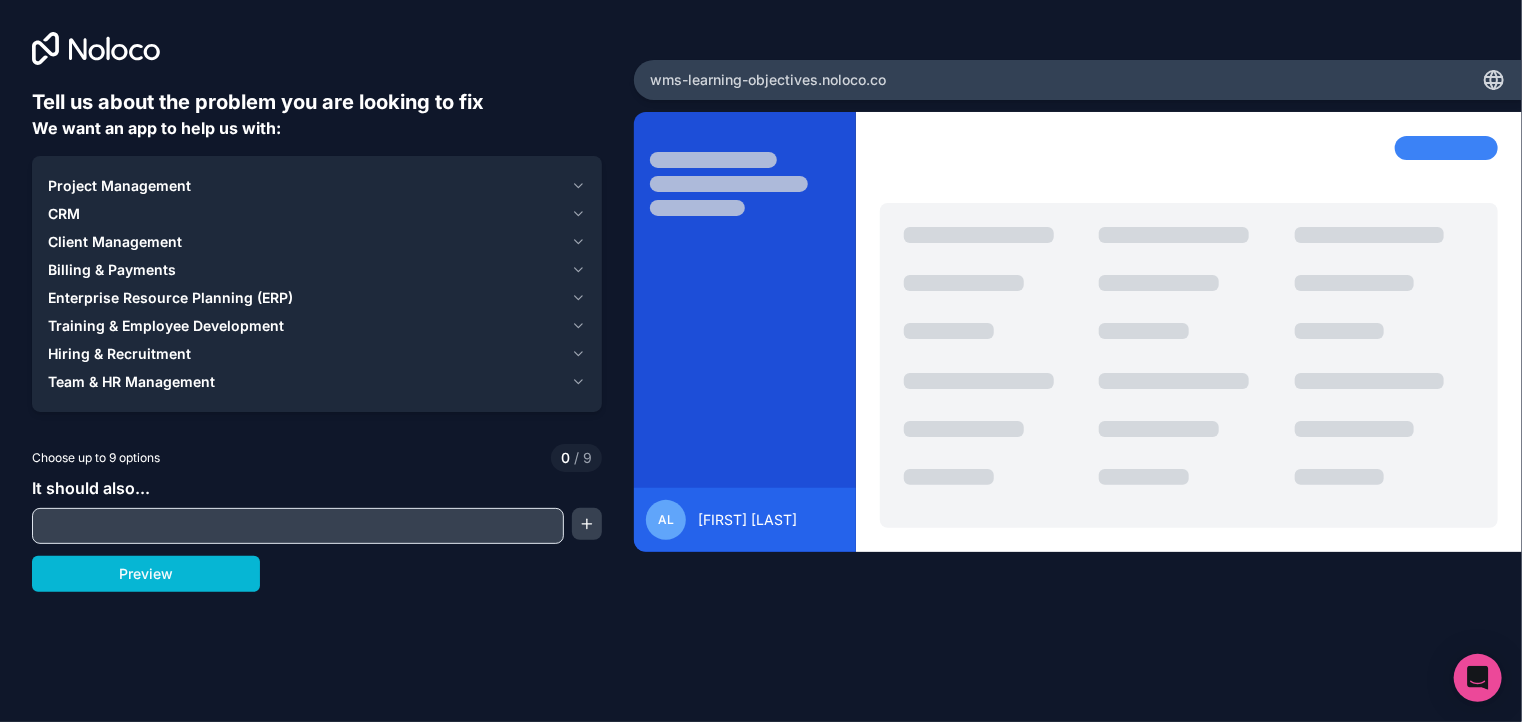 click on "CRM" at bounding box center (317, 214) 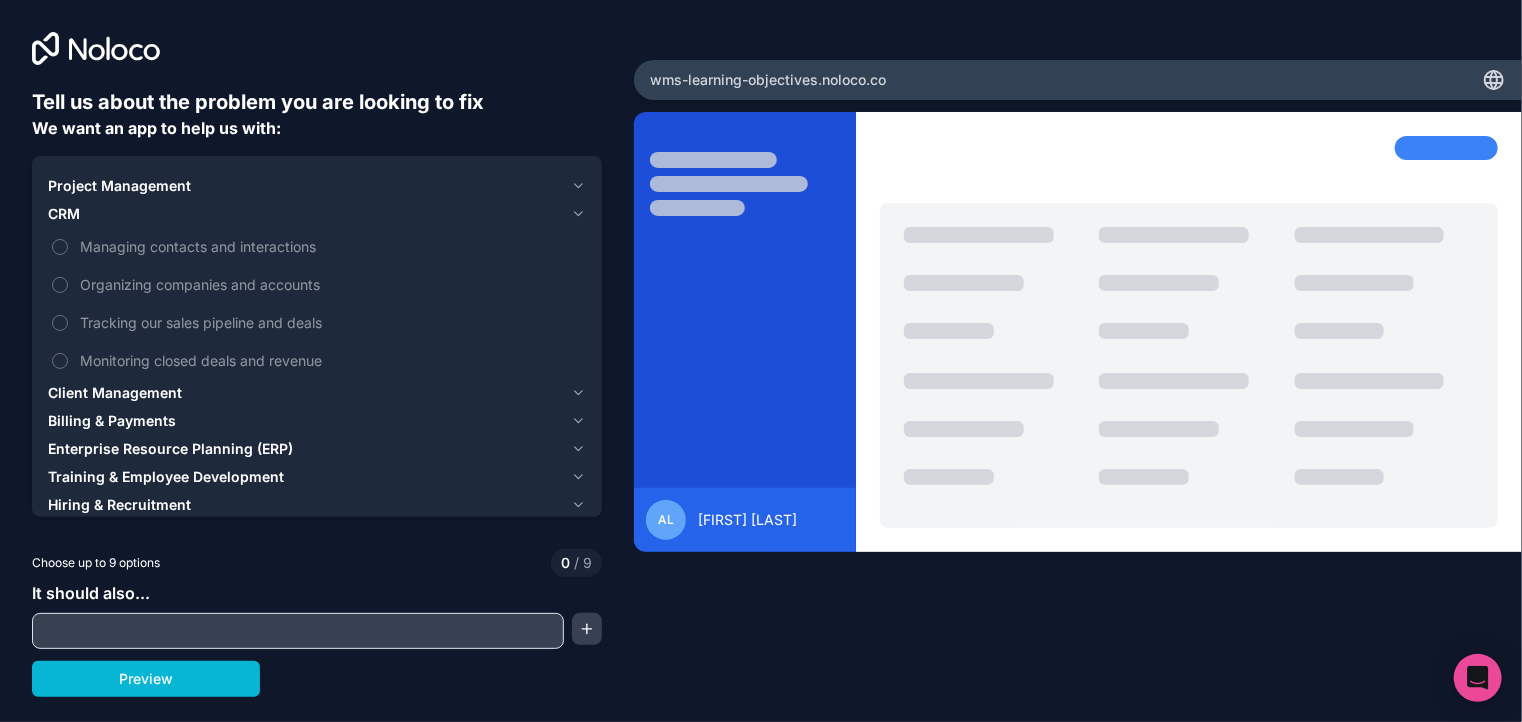 click 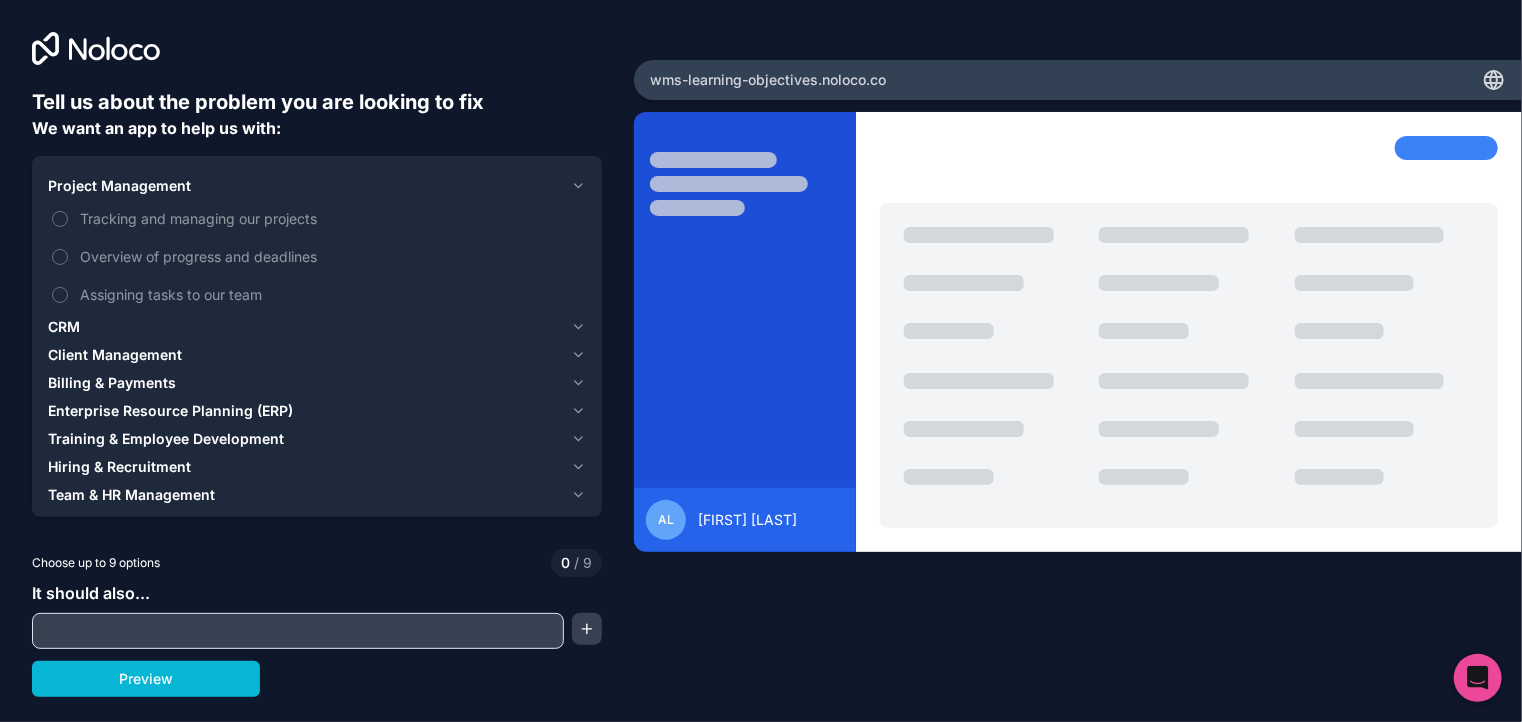 click 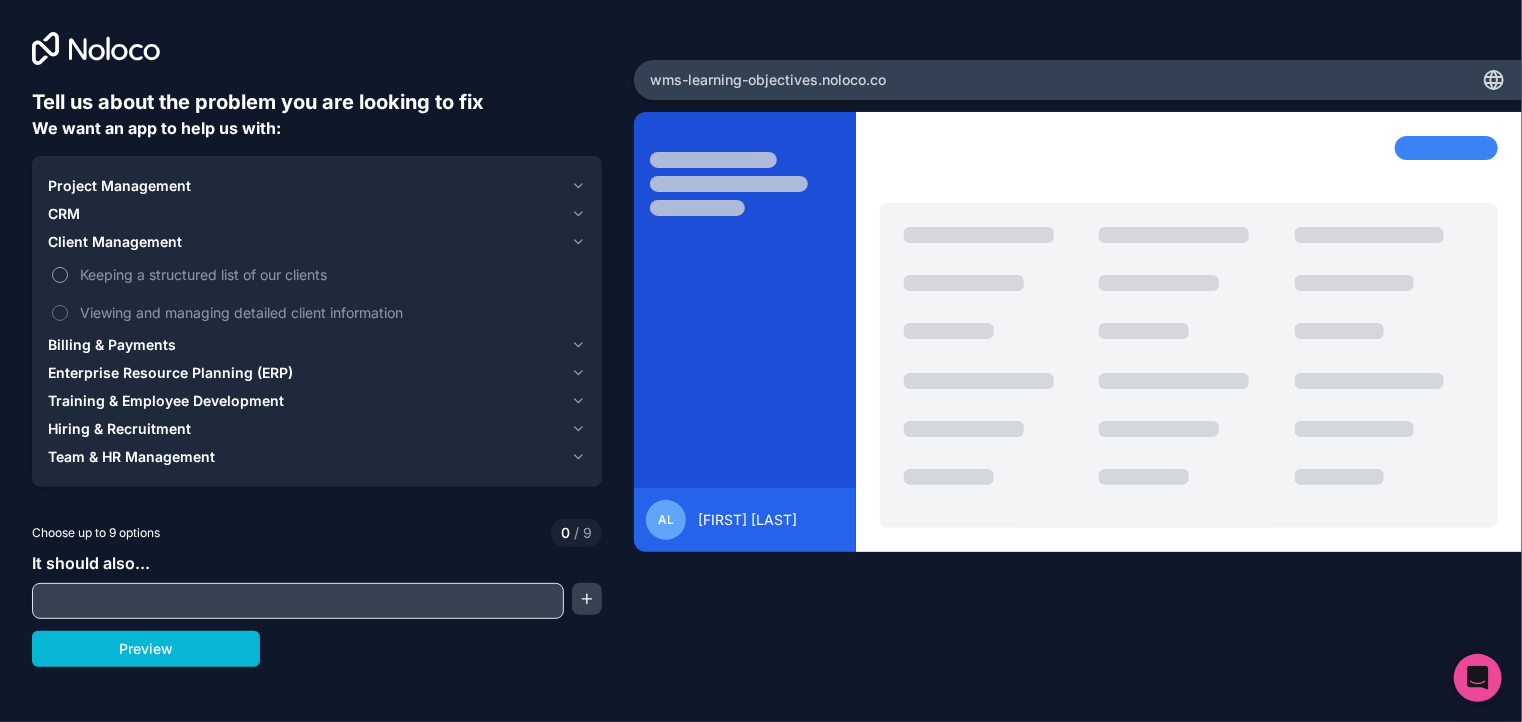 click on "Keeping a structured list of our clients" at bounding box center [331, 274] 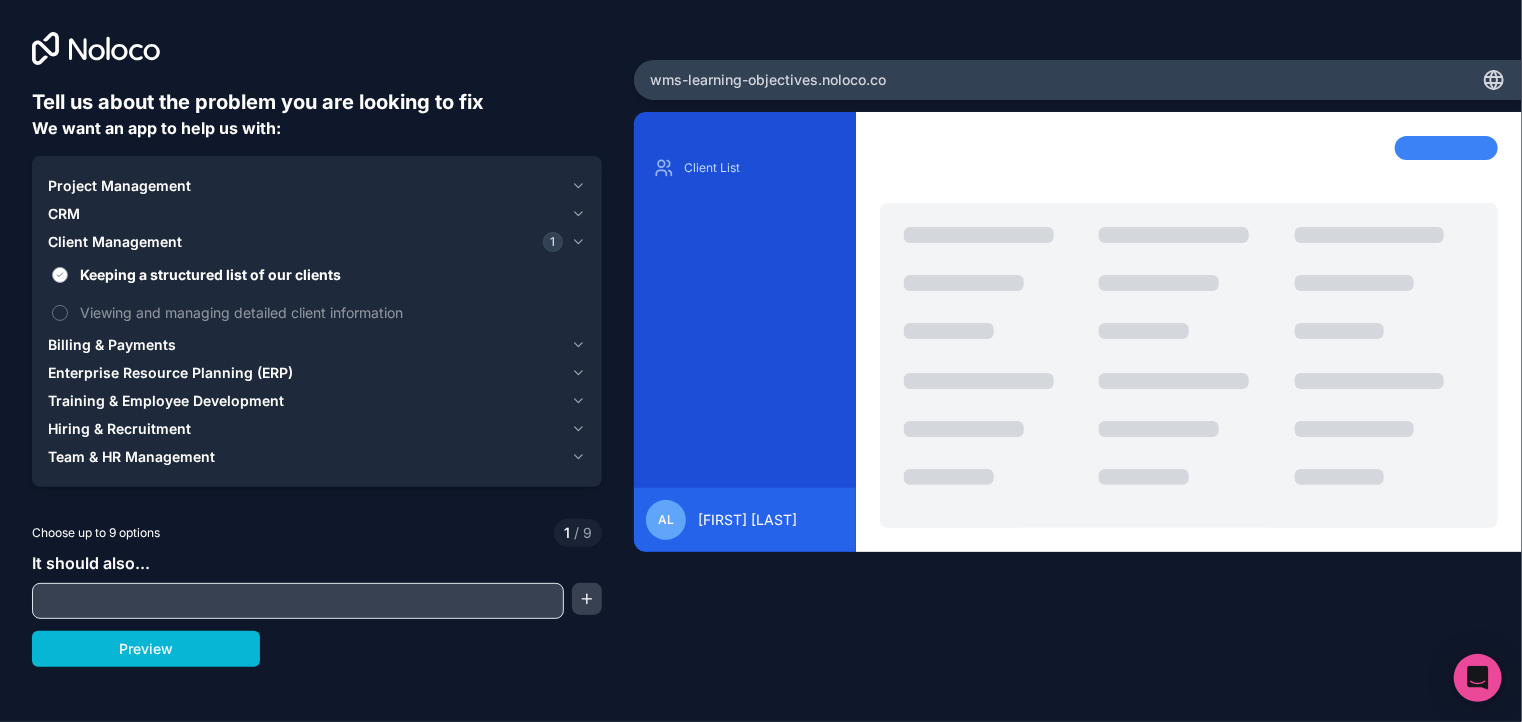 click on "Keeping a structured list of our clients" at bounding box center [331, 274] 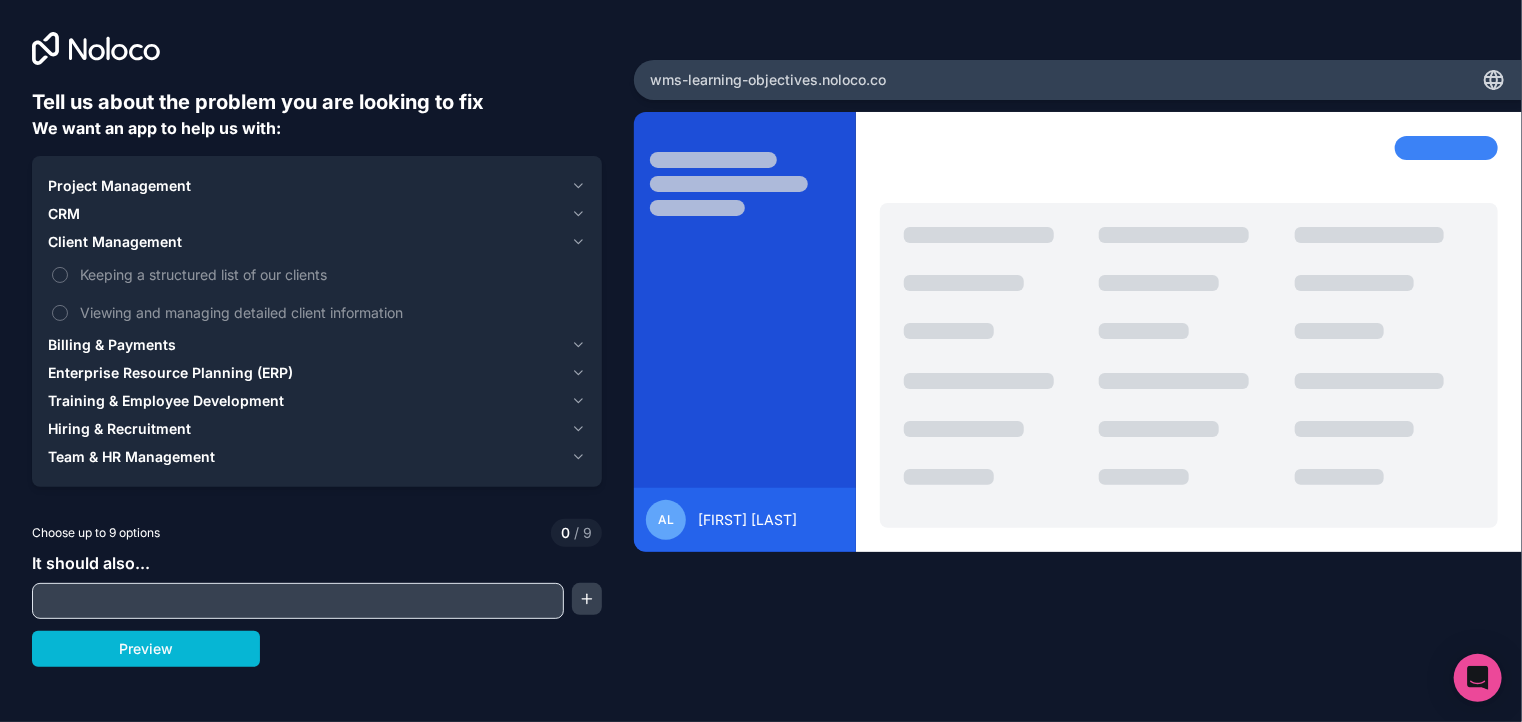 click at bounding box center [298, 601] 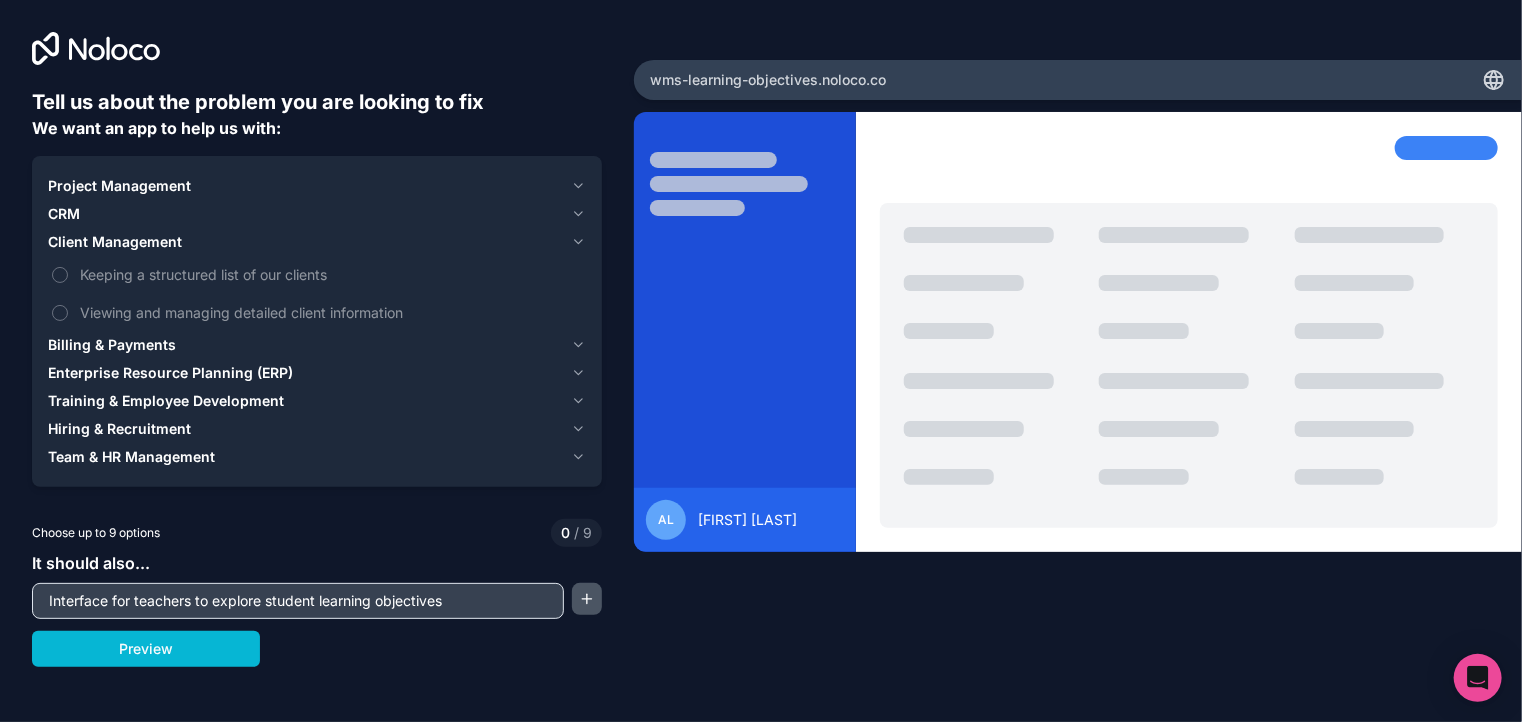 type on "Interface for teachers to explore student learning objectives" 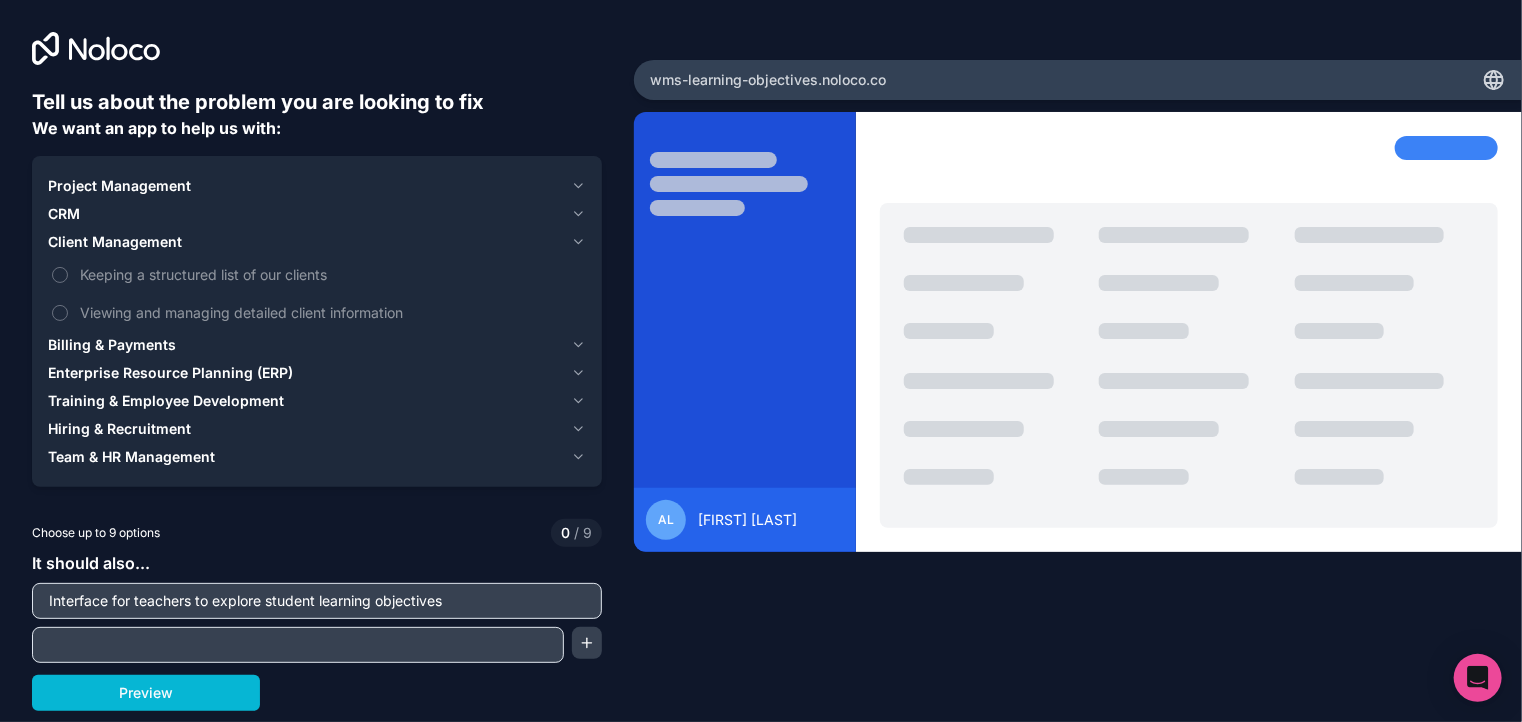 click at bounding box center [298, 645] 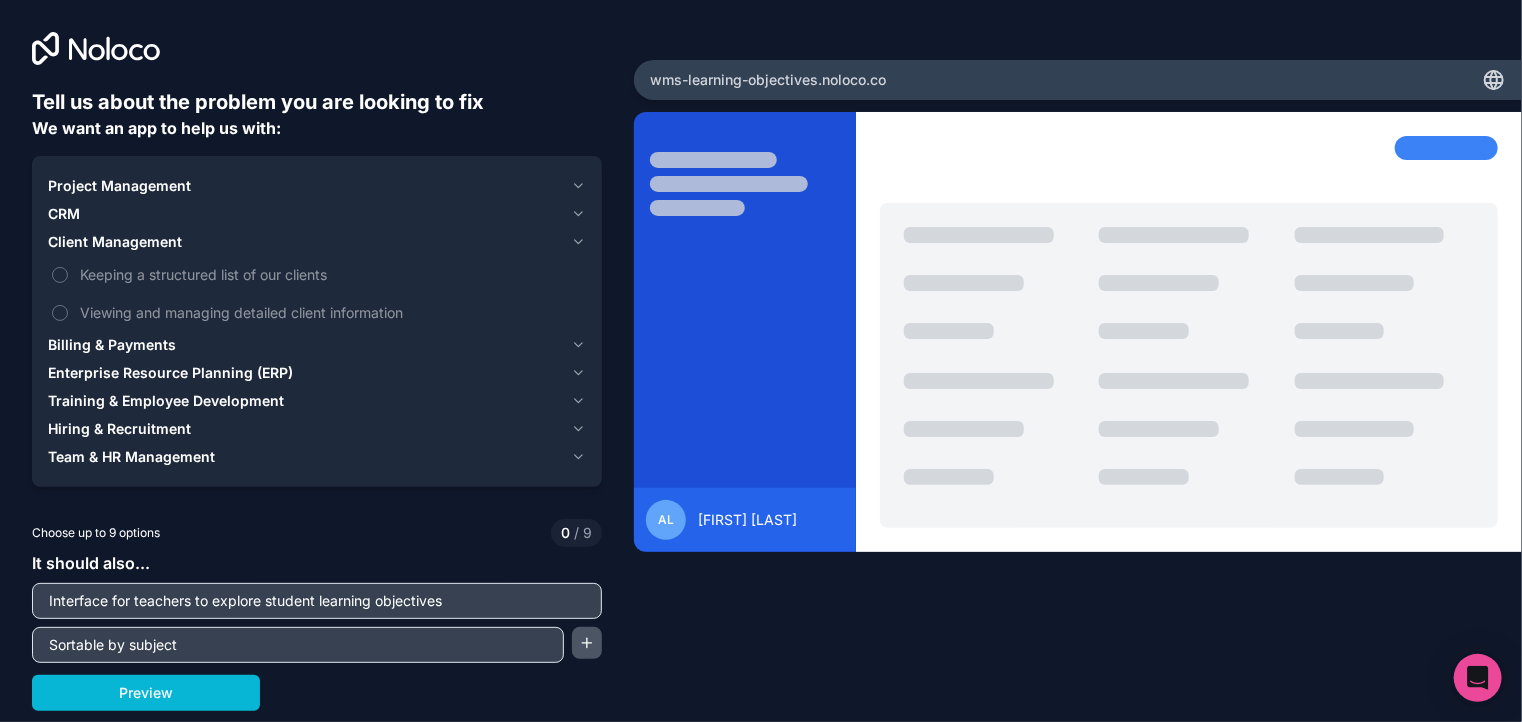 type on "Sortable by subject" 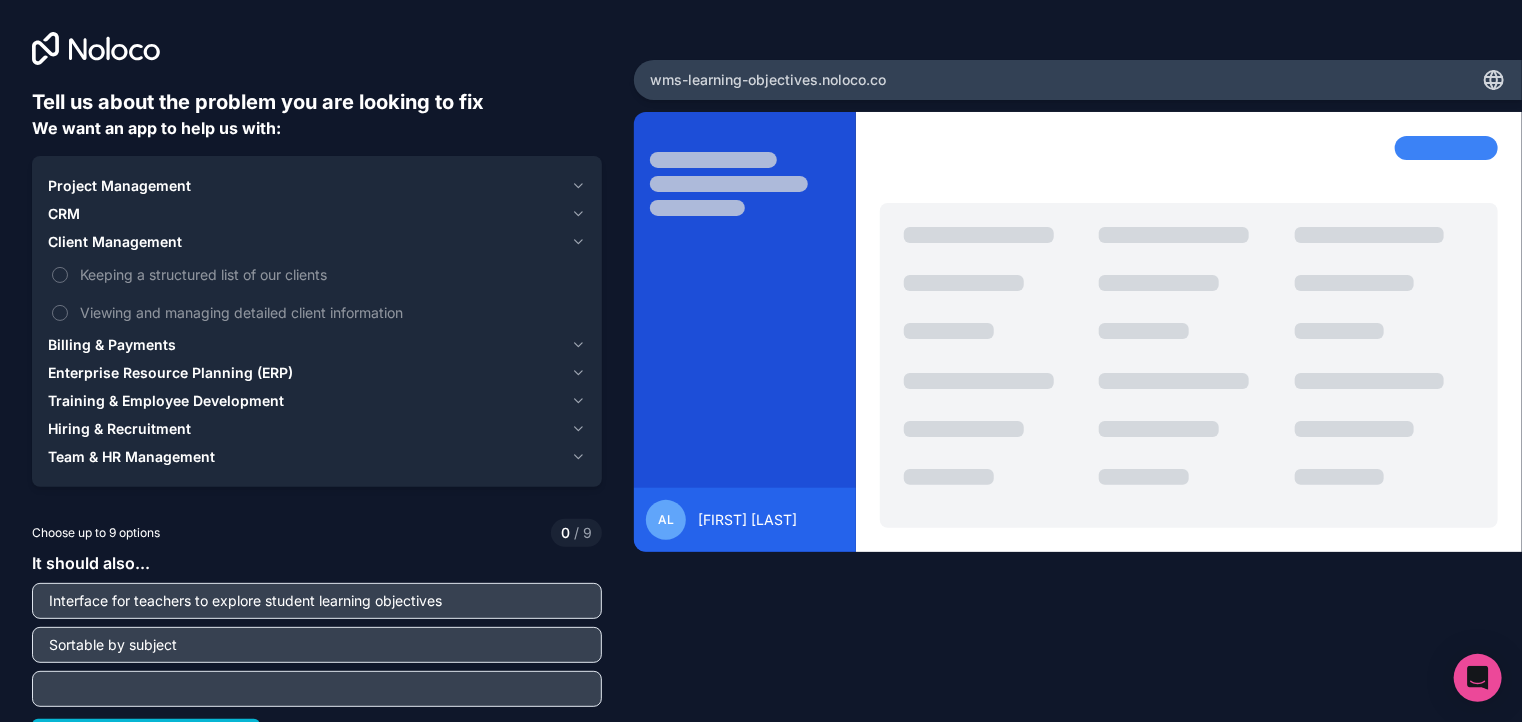 click at bounding box center [317, 689] 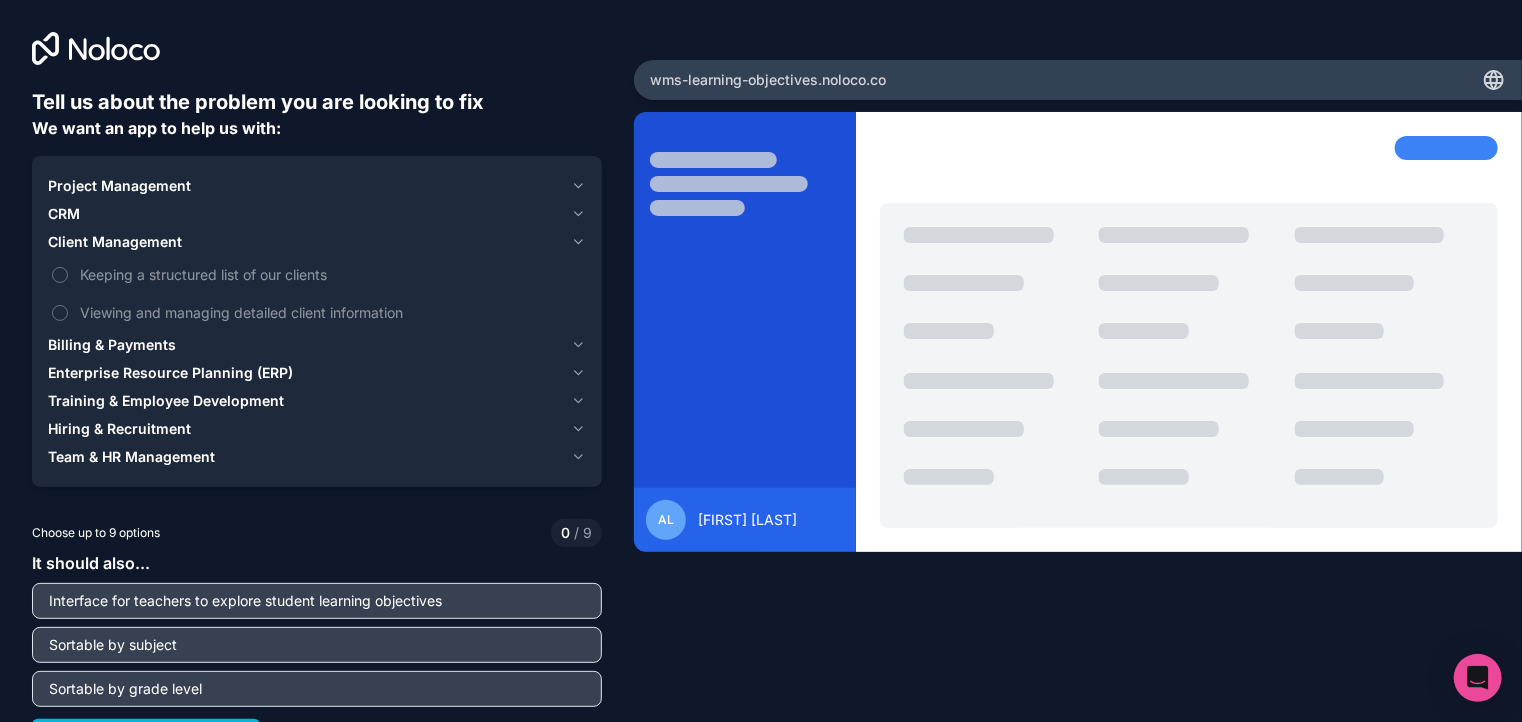 scroll, scrollTop: 33, scrollLeft: 0, axis: vertical 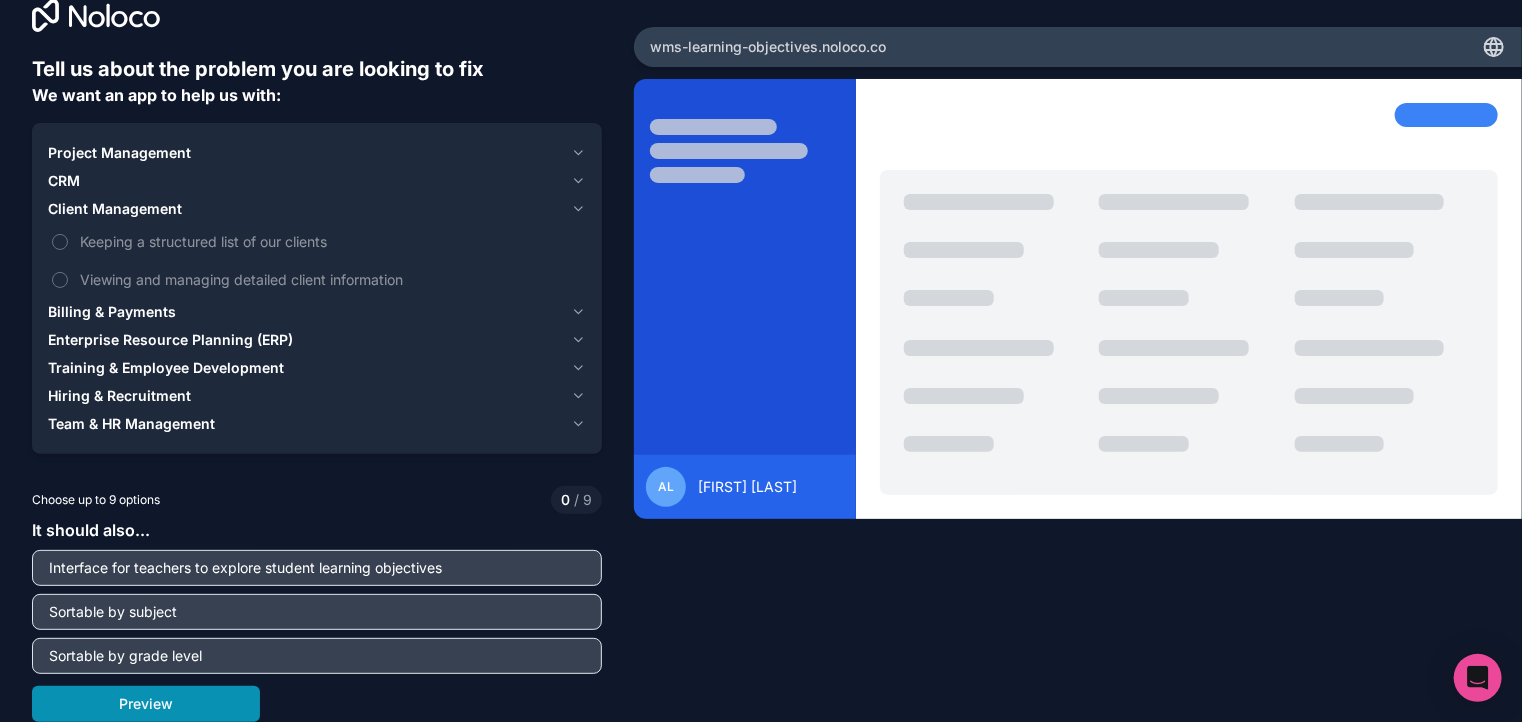 type on "Sortable by grade level" 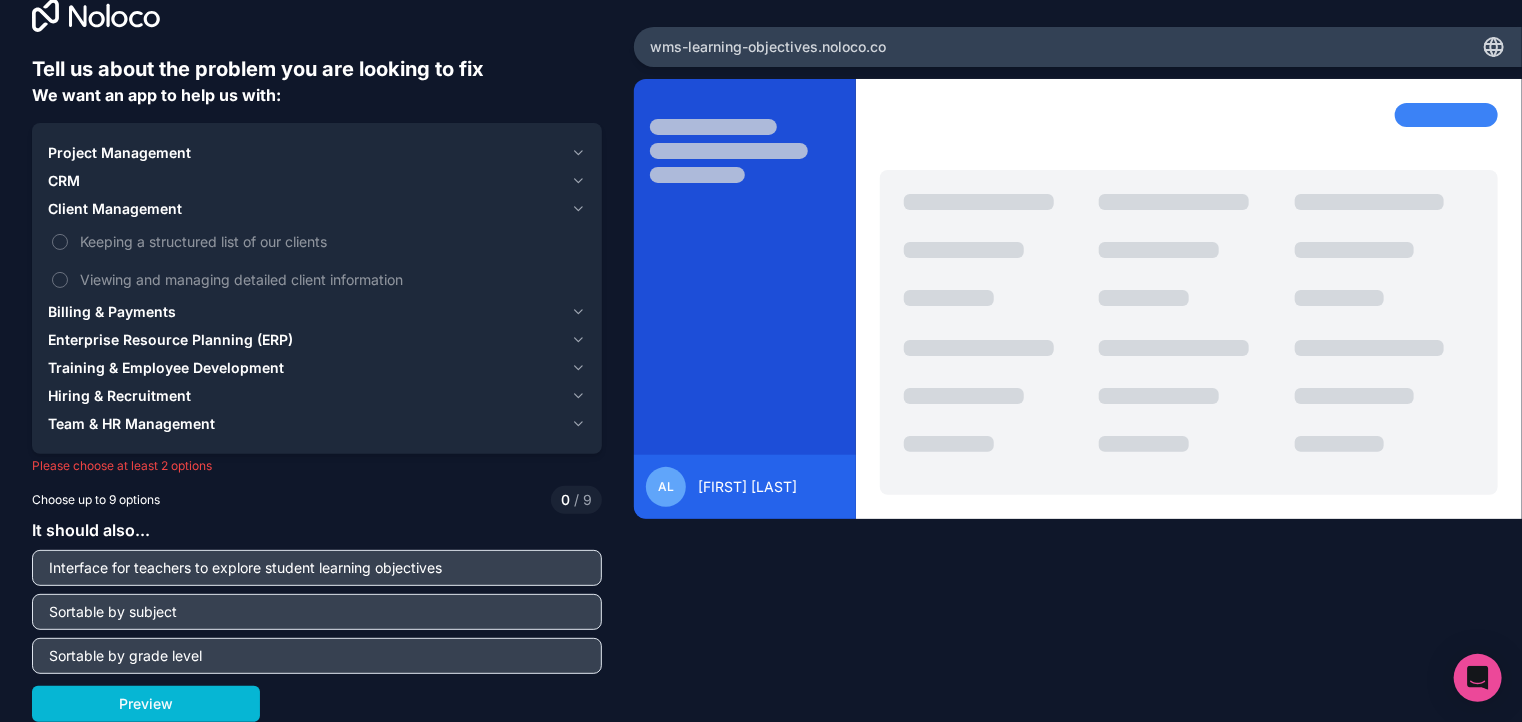 click on "Interface for teachers to explore student learning objectives" at bounding box center (317, 568) 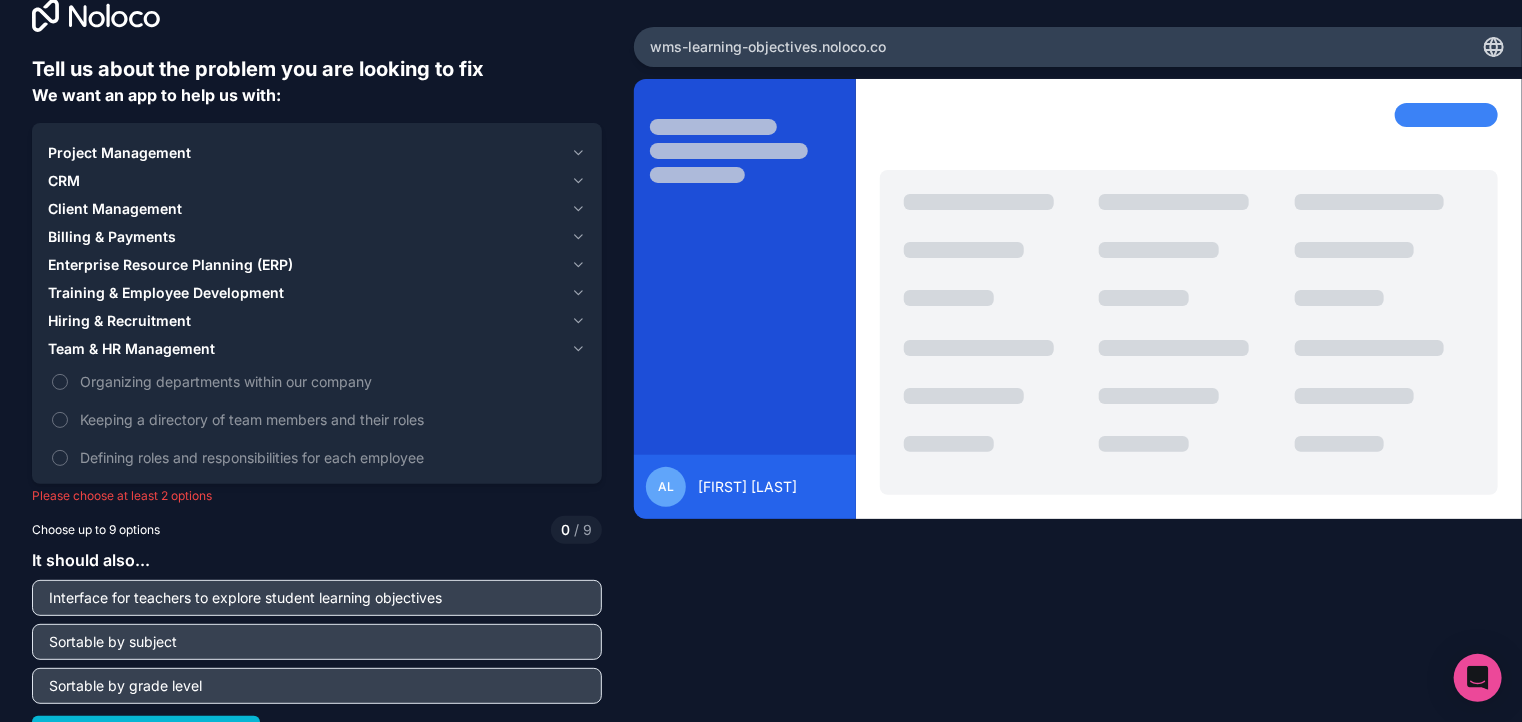 click on "Hiring & Recruitment" at bounding box center [119, 321] 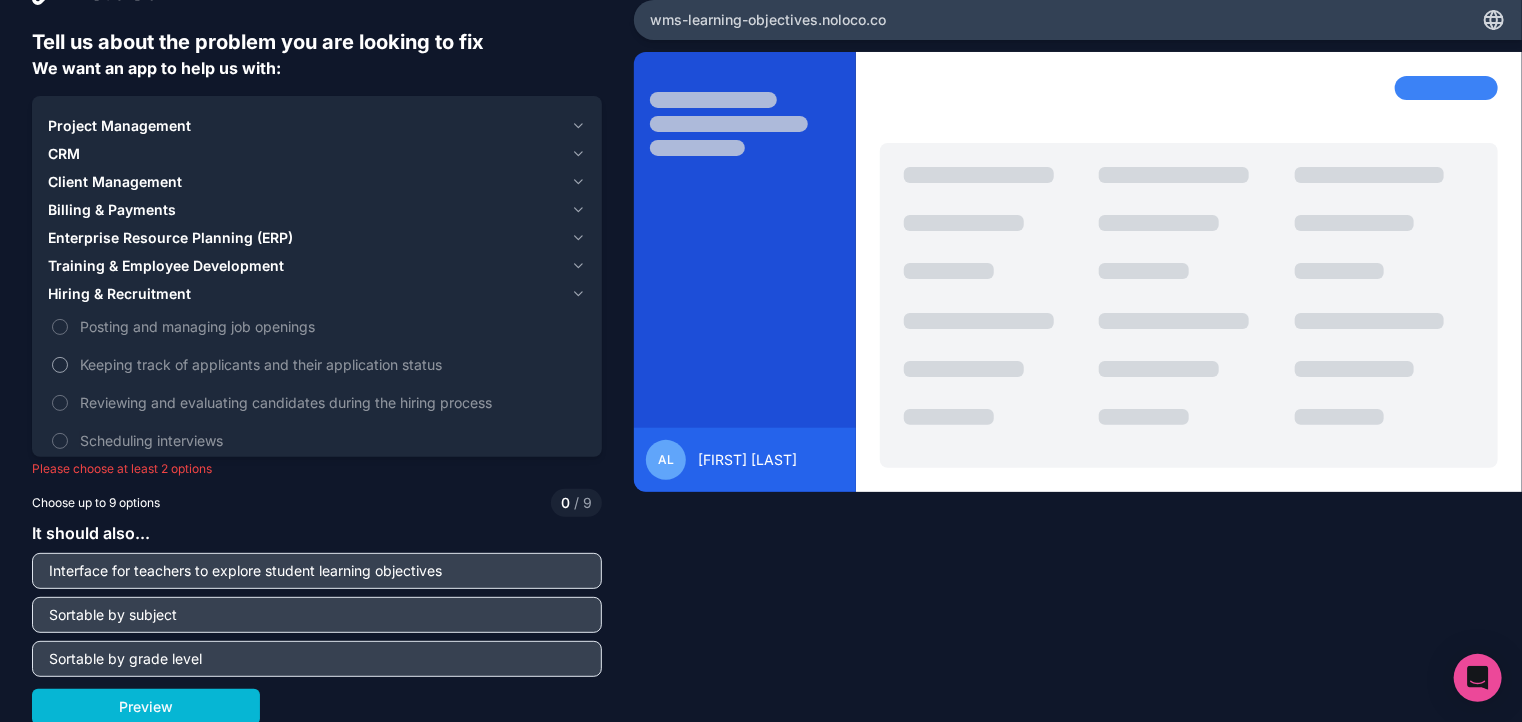 scroll, scrollTop: 63, scrollLeft: 0, axis: vertical 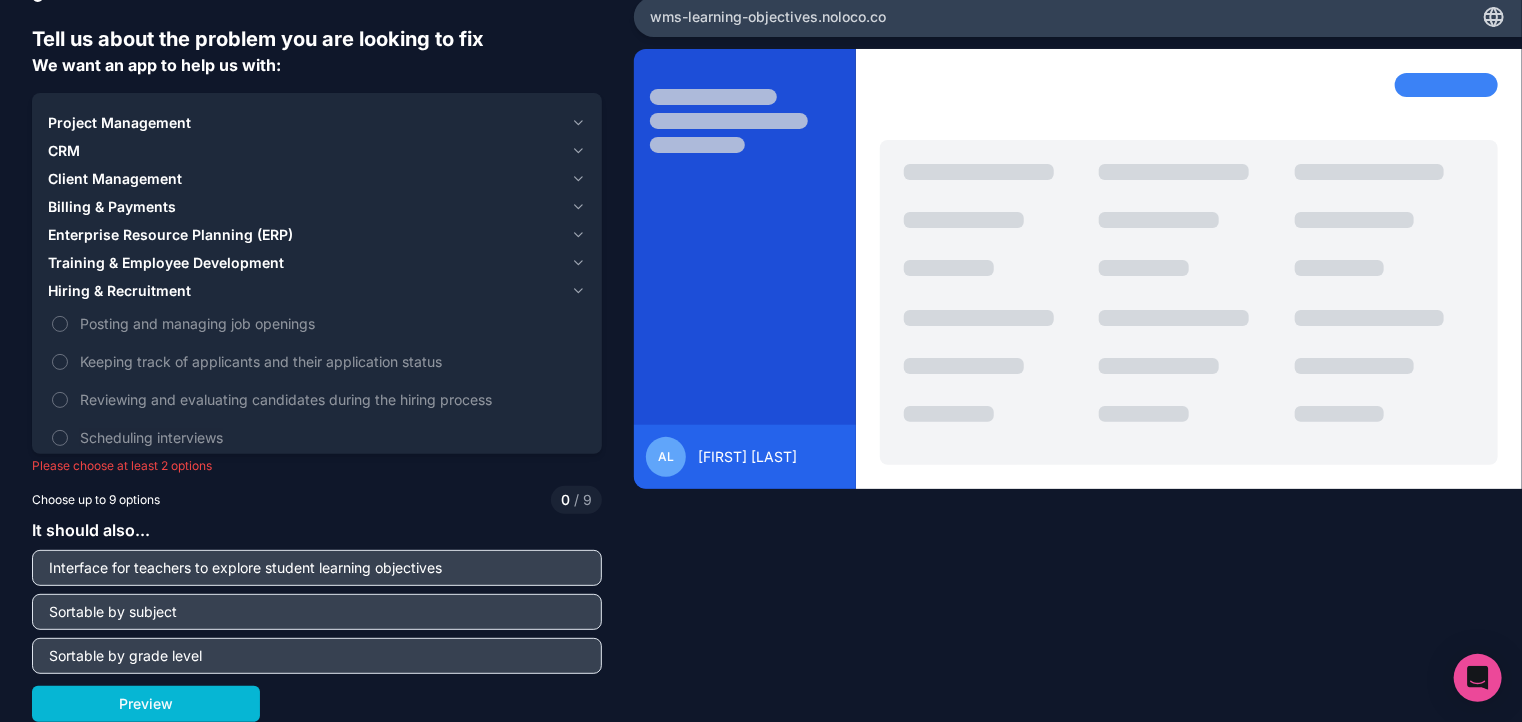 click on "Training & Employee Development" at bounding box center (166, 263) 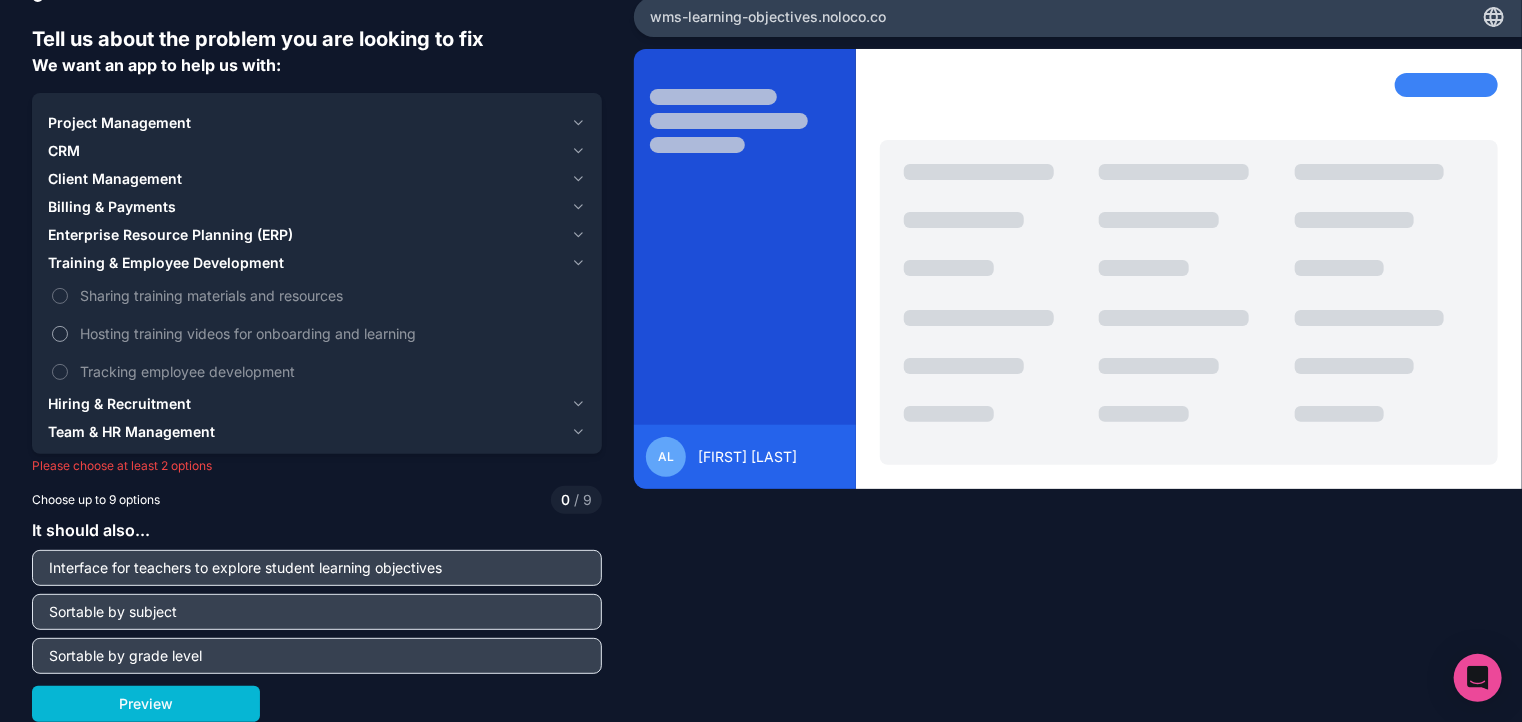 click on "Hosting training videos for onboarding and learning" at bounding box center [331, 333] 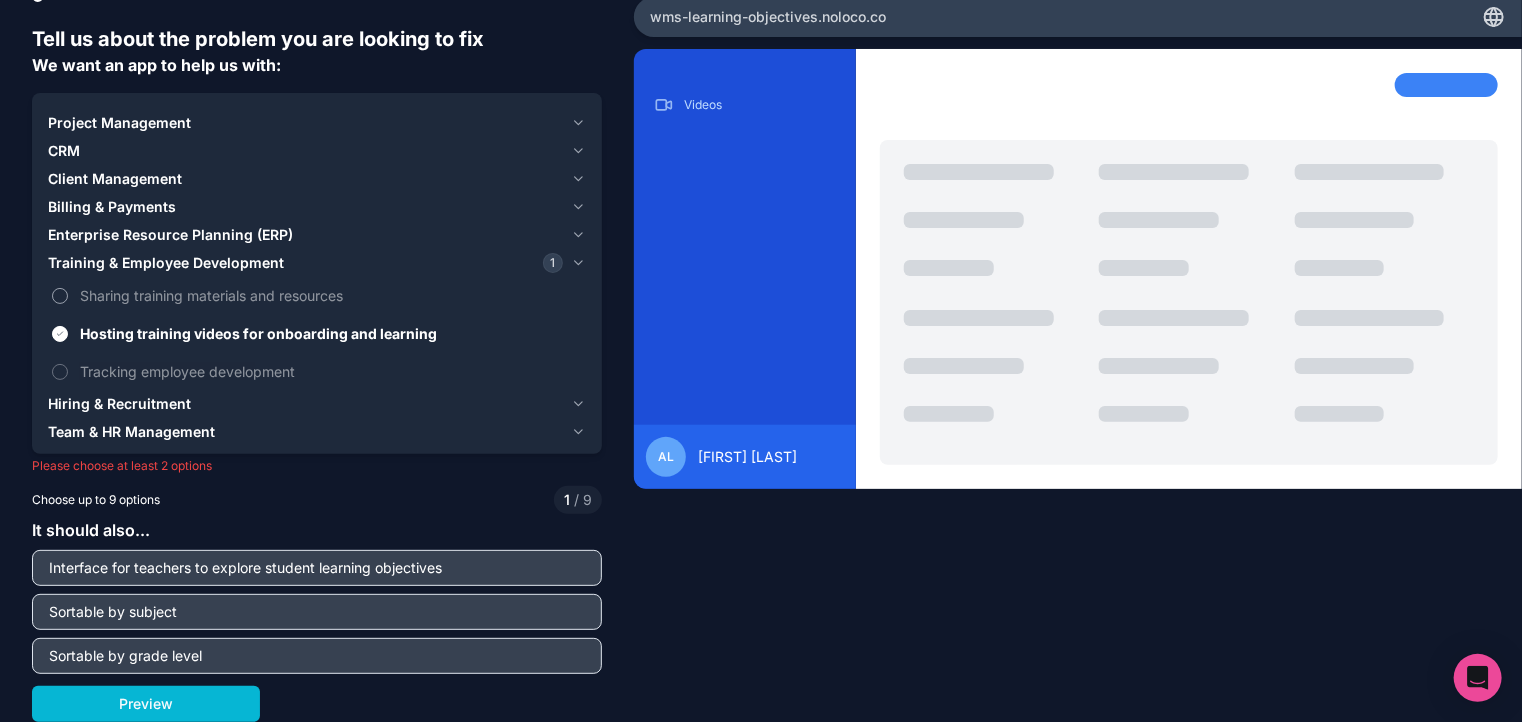 click on "Sharing training materials and resources" at bounding box center (331, 295) 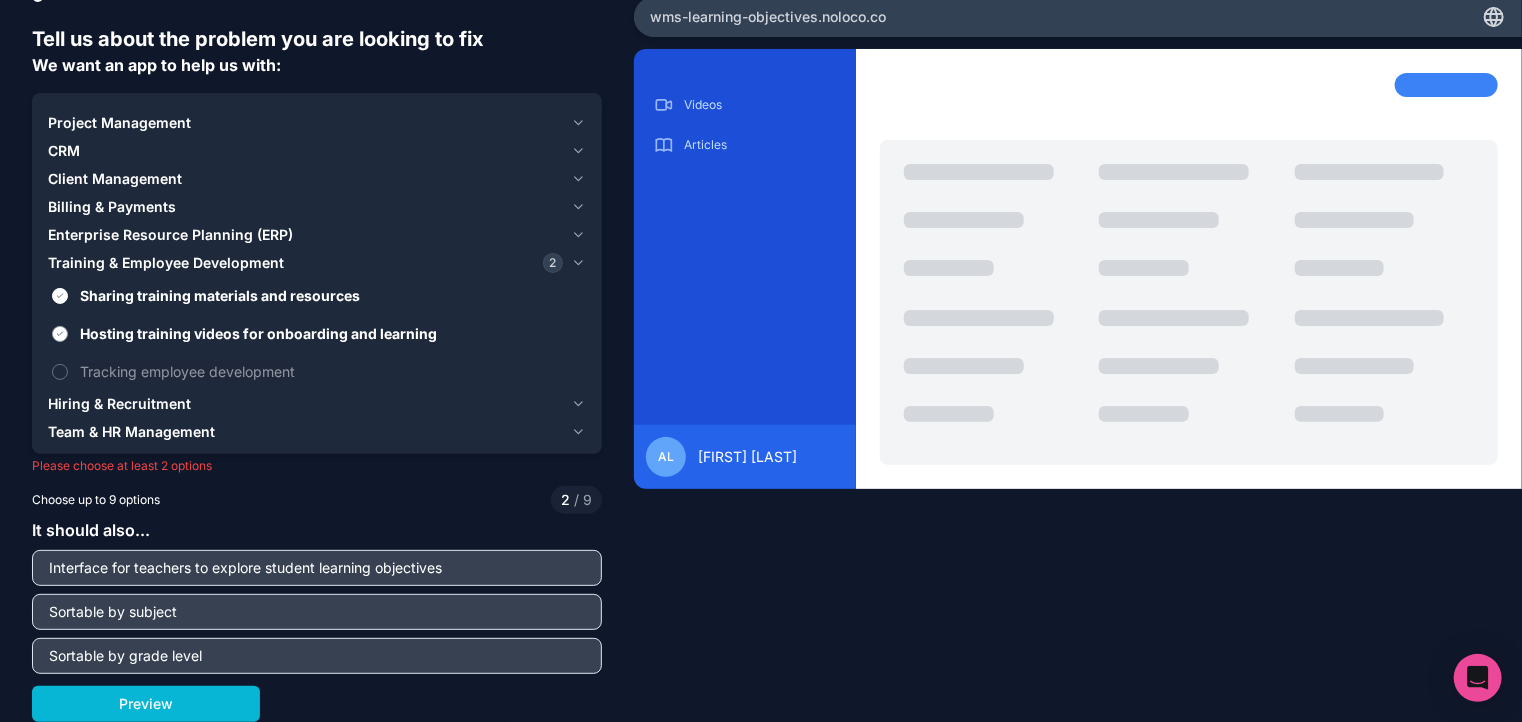 click on "Hosting training videos for onboarding and learning" at bounding box center [331, 333] 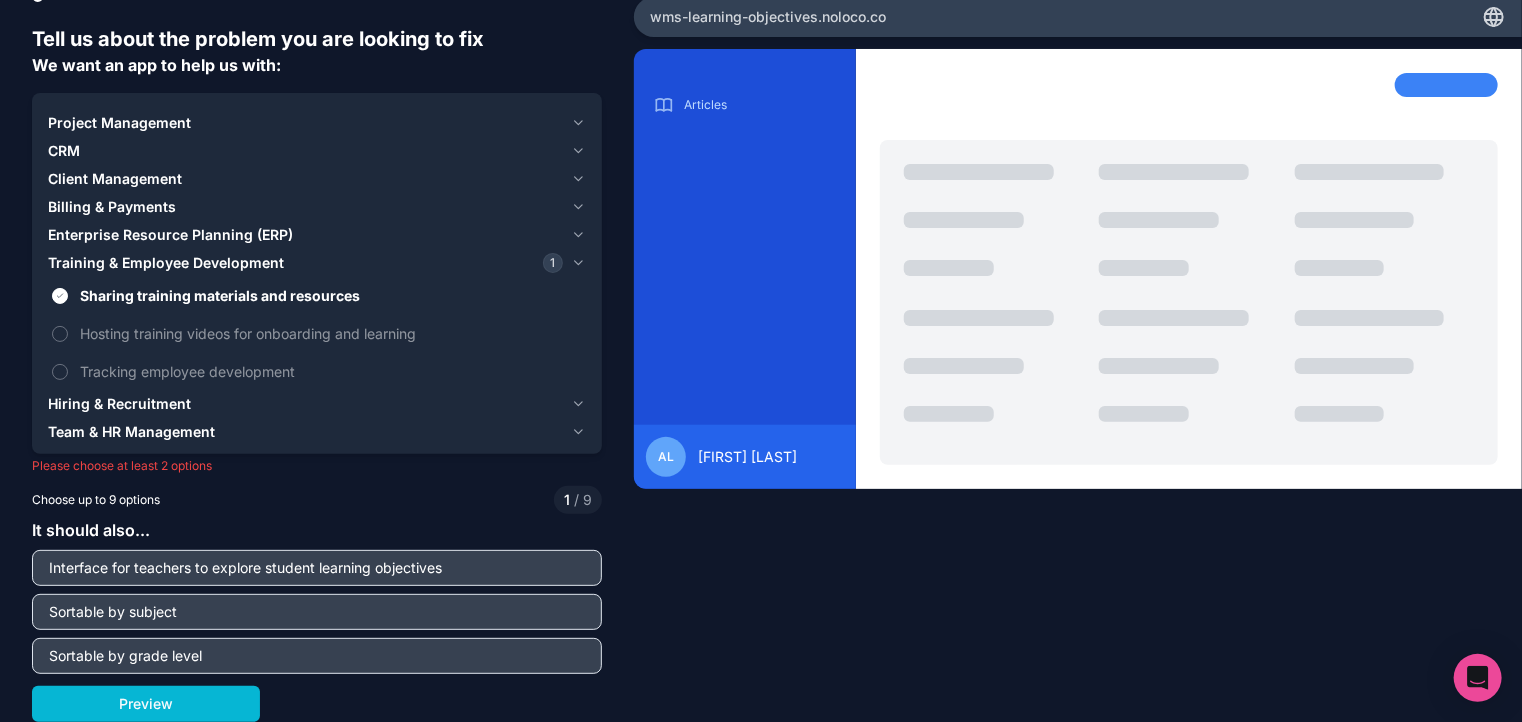 click on "Enterprise Resource Planning (ERP)" at bounding box center [170, 235] 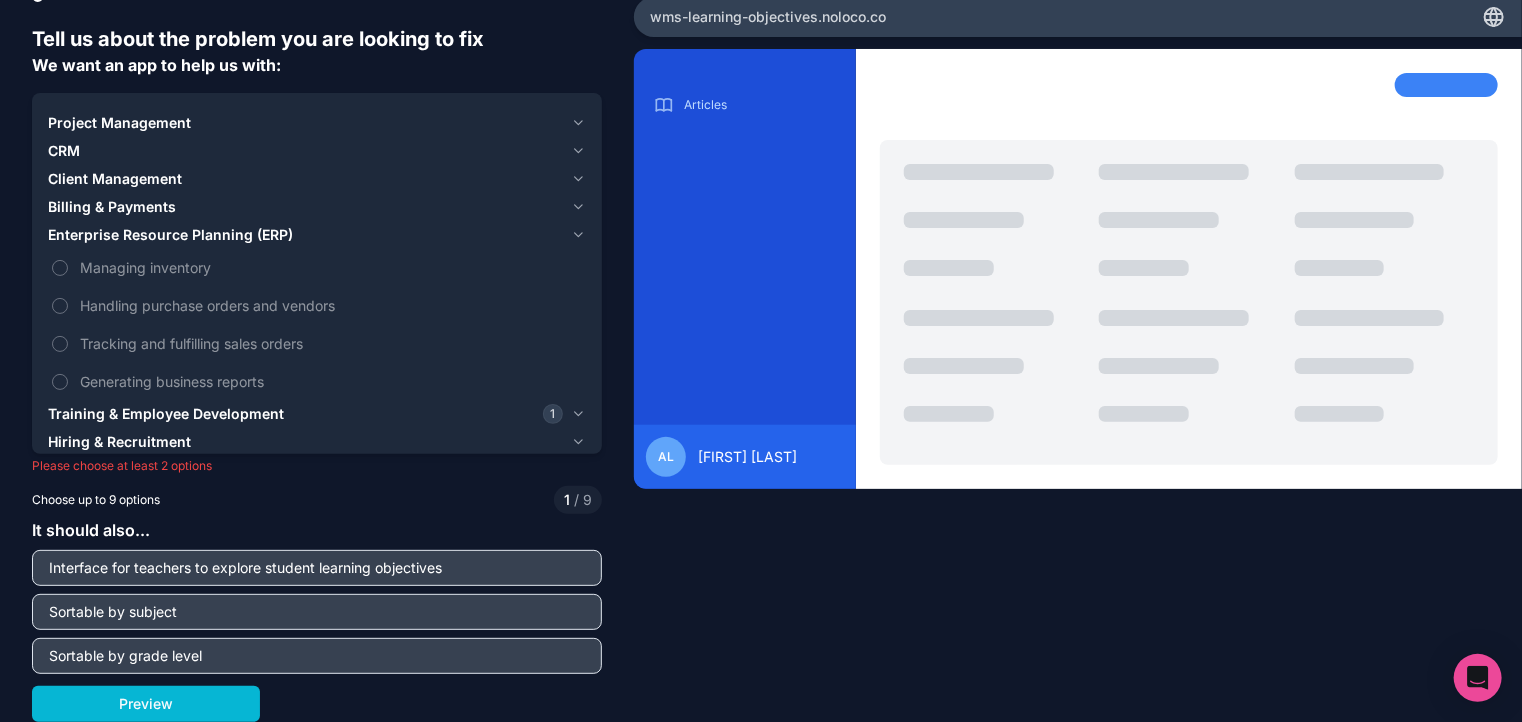 click on "Billing & Payments" at bounding box center (112, 207) 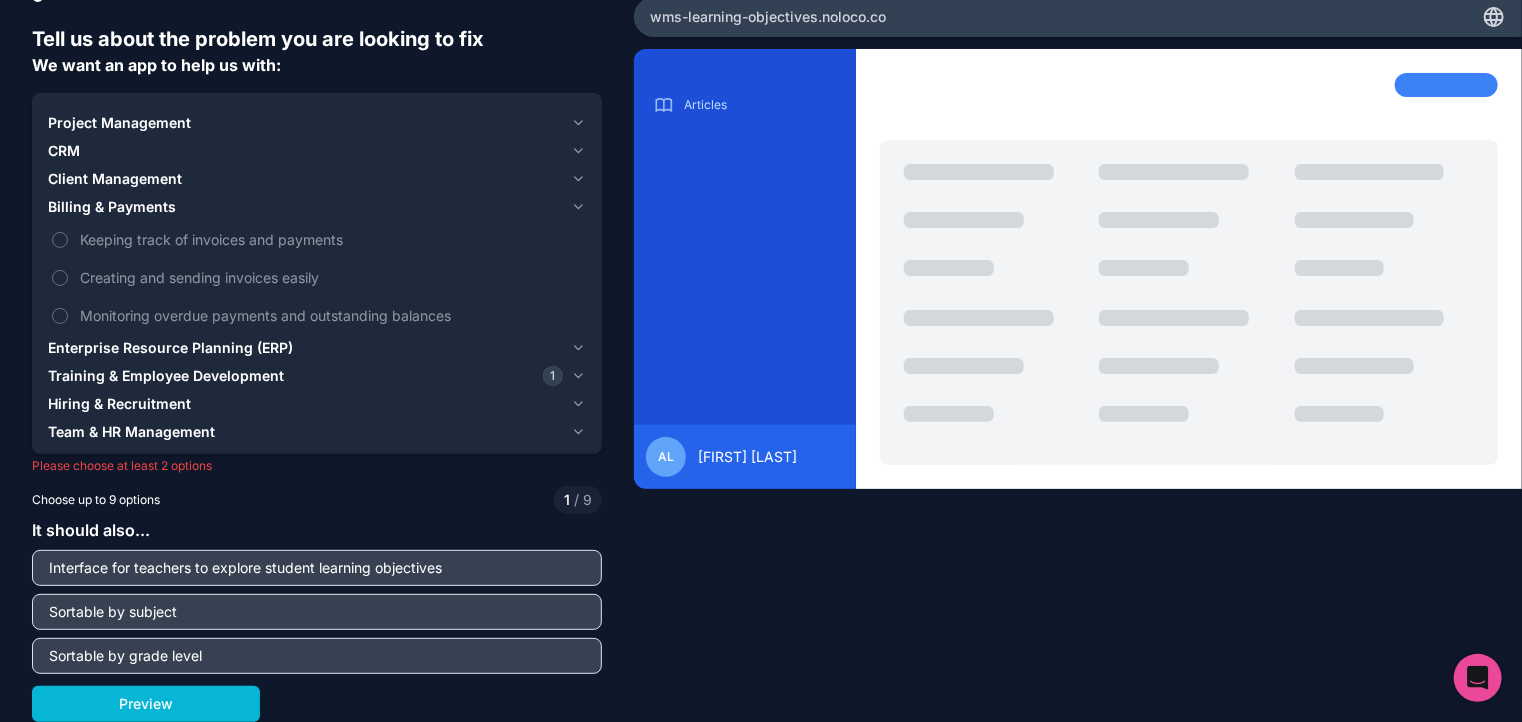 click on "Client Management" at bounding box center [115, 179] 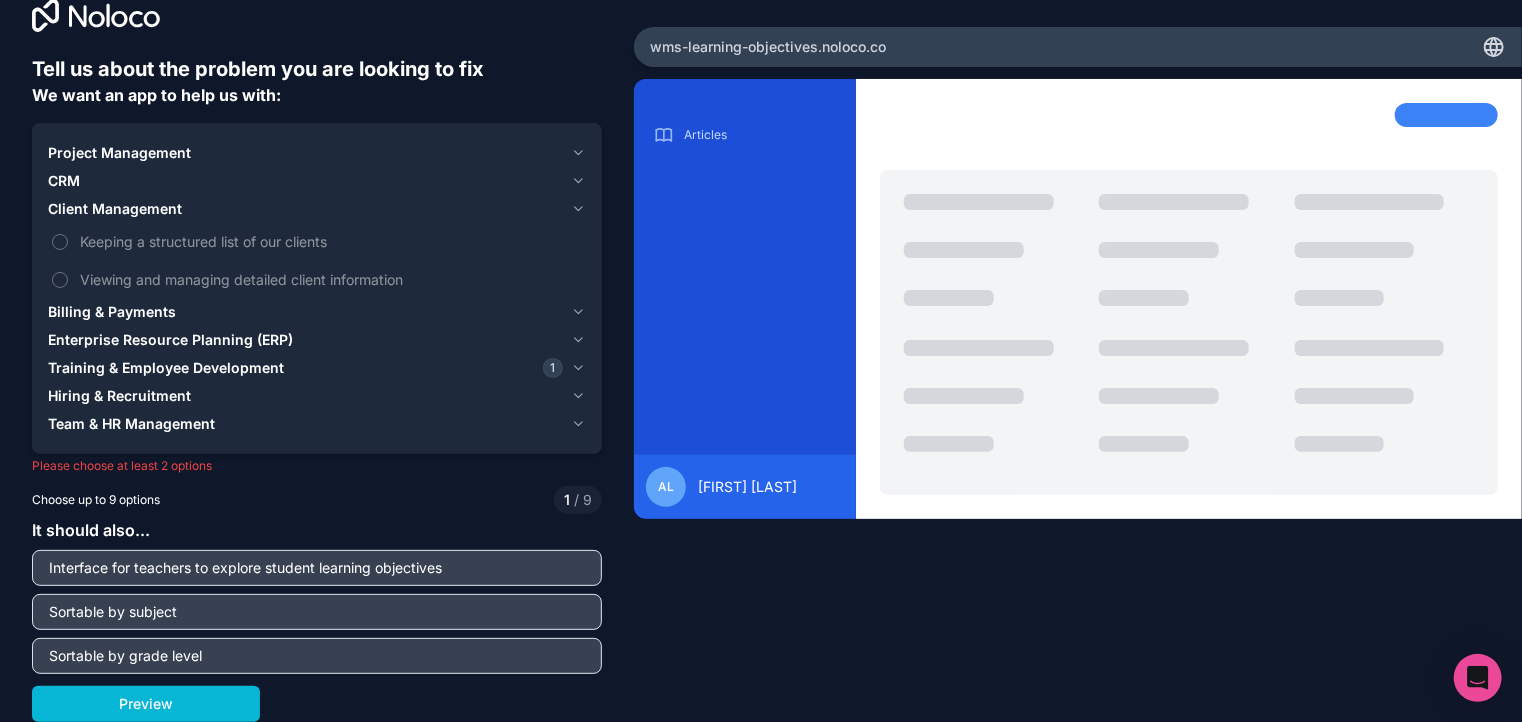 scroll, scrollTop: 33, scrollLeft: 0, axis: vertical 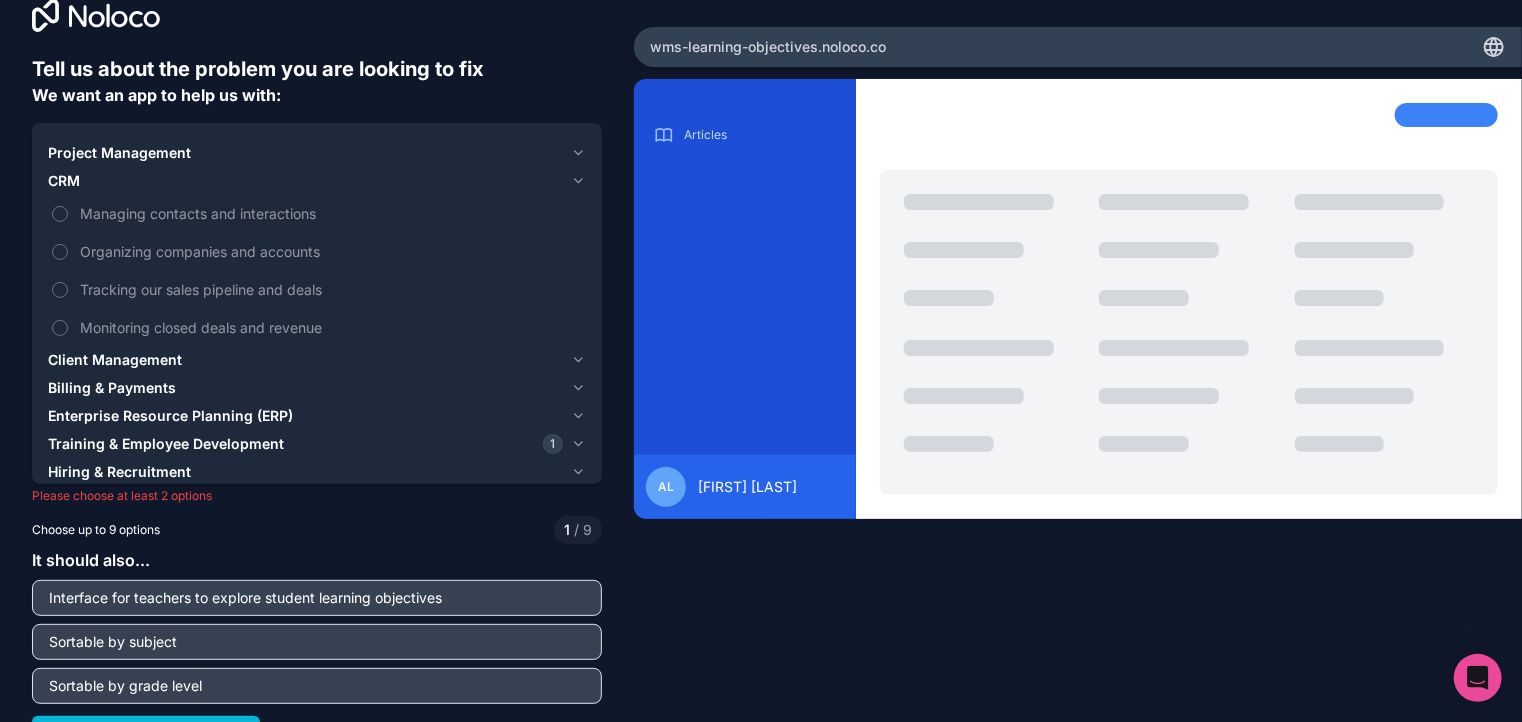 click on "Project Management" at bounding box center [119, 153] 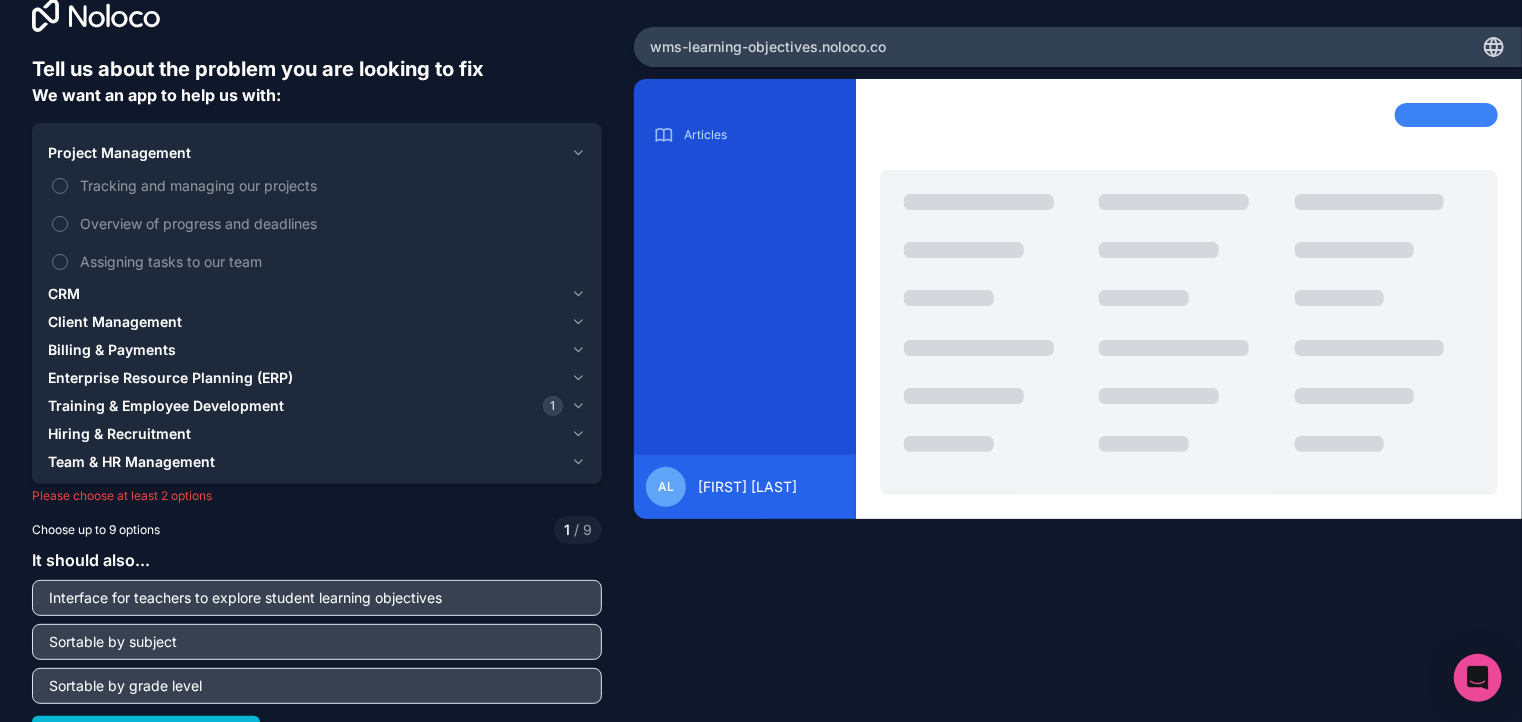 click on "Client Management" at bounding box center [115, 322] 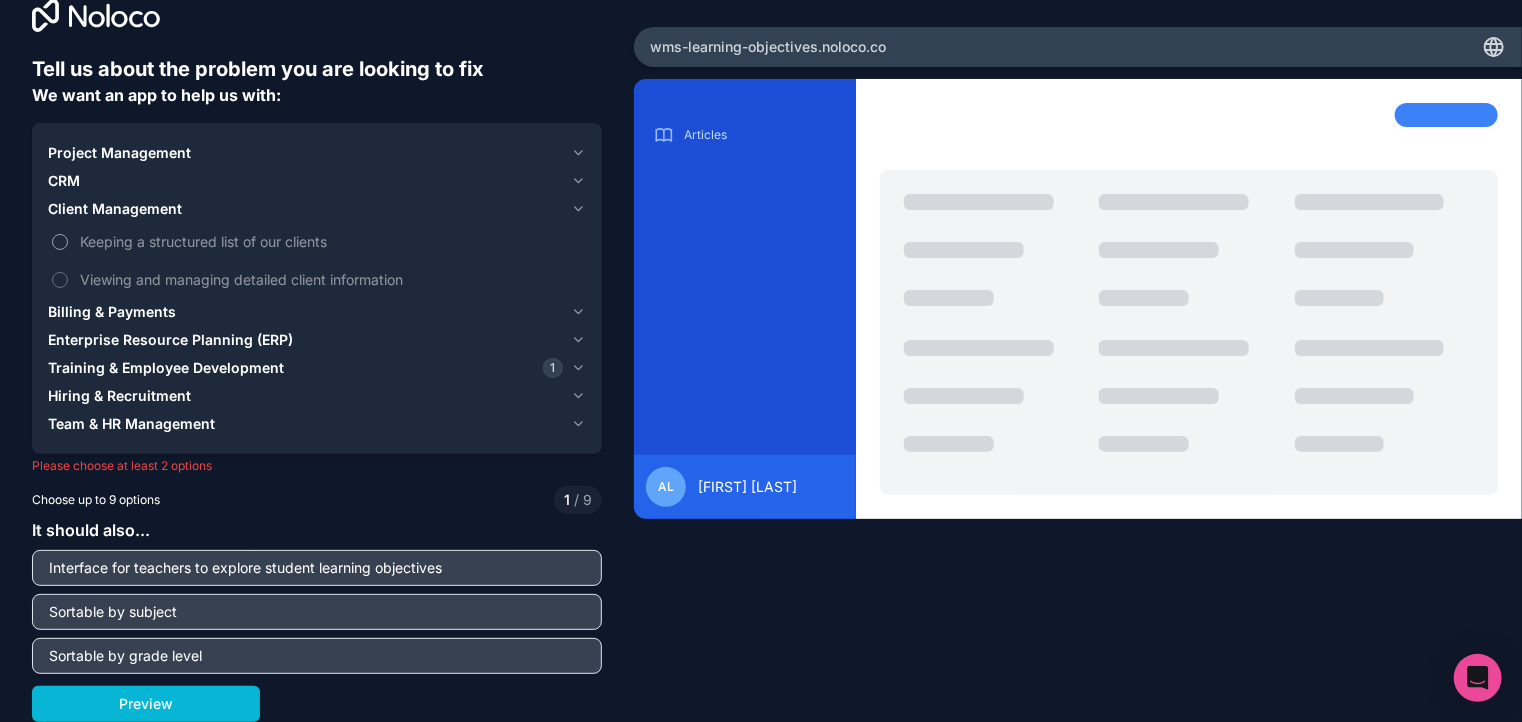 click on "Keeping a structured list of our clients" at bounding box center [331, 241] 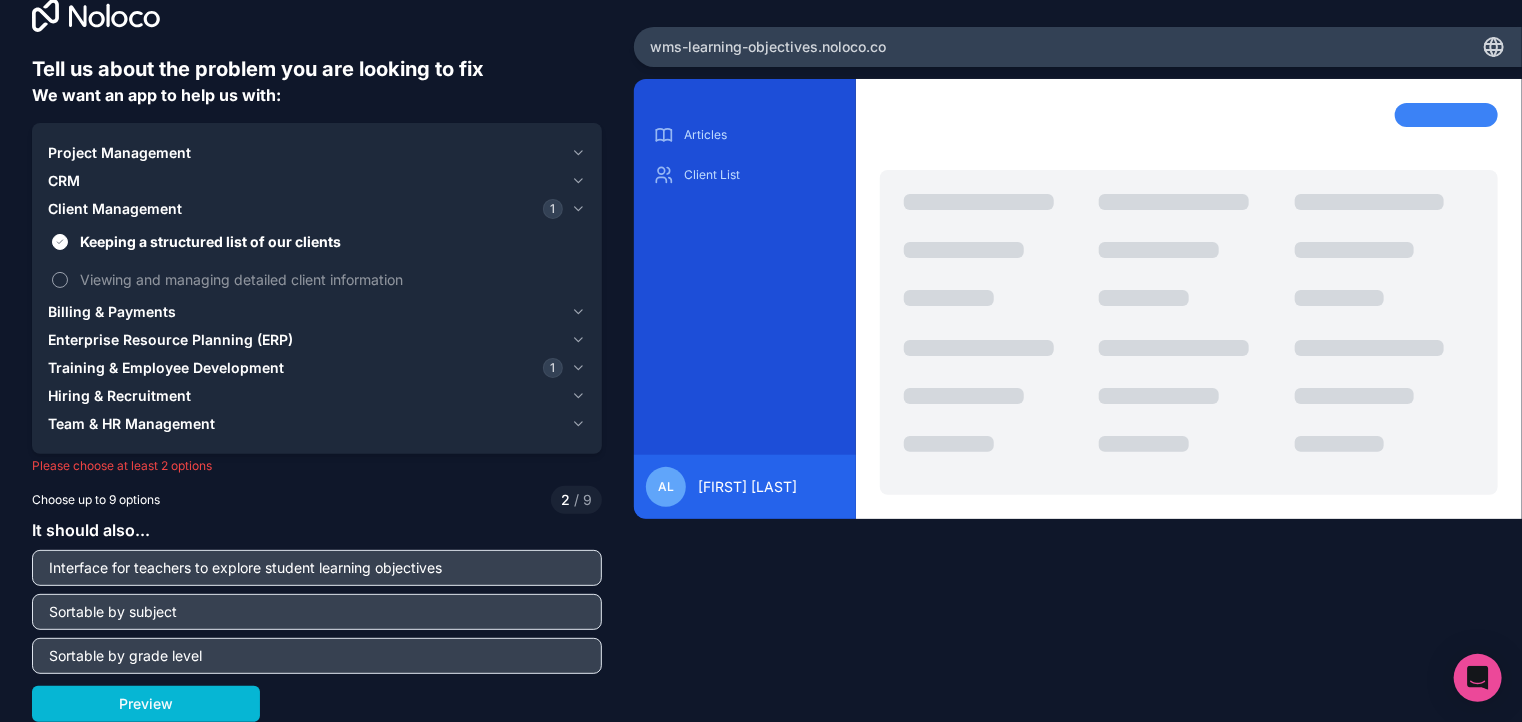click on "Viewing and managing detailed client information" at bounding box center [331, 279] 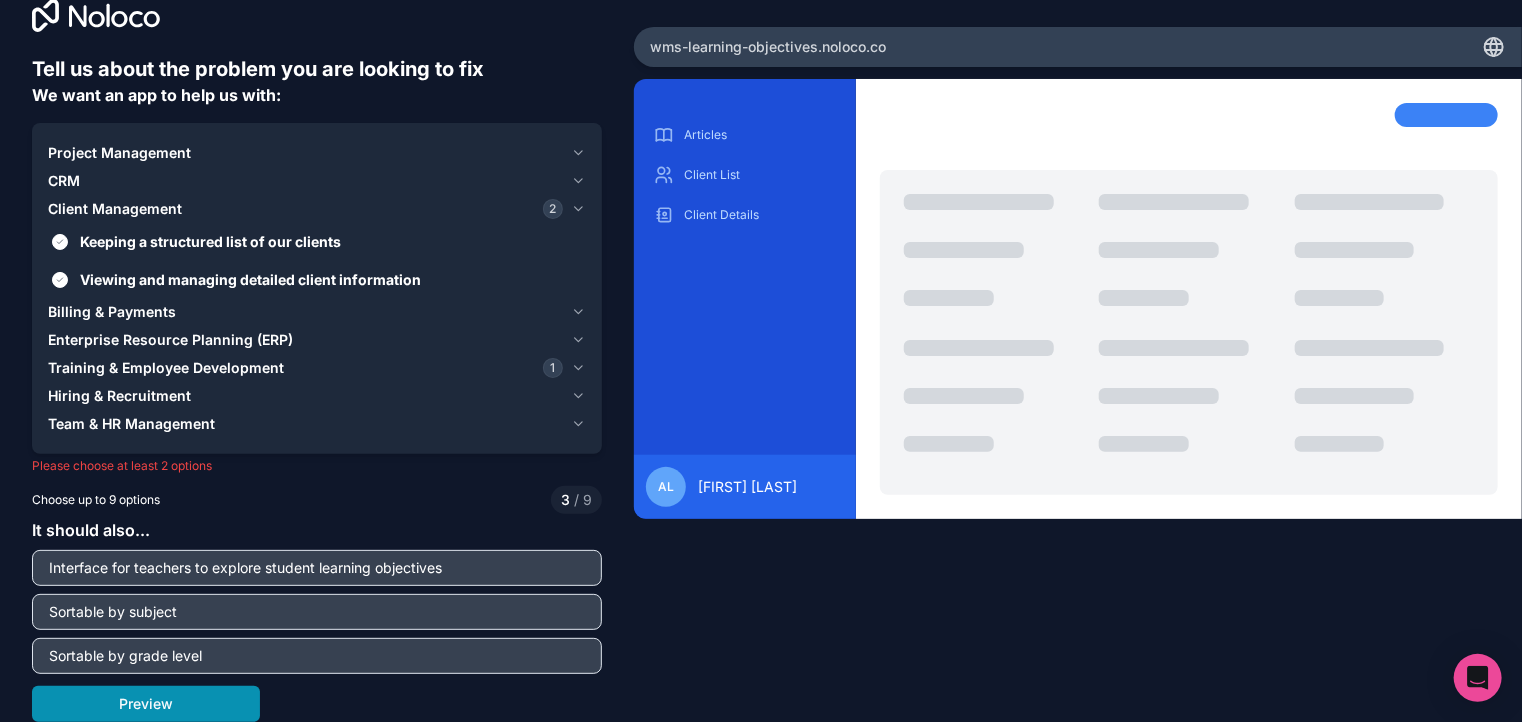 click on "Preview" at bounding box center (146, 704) 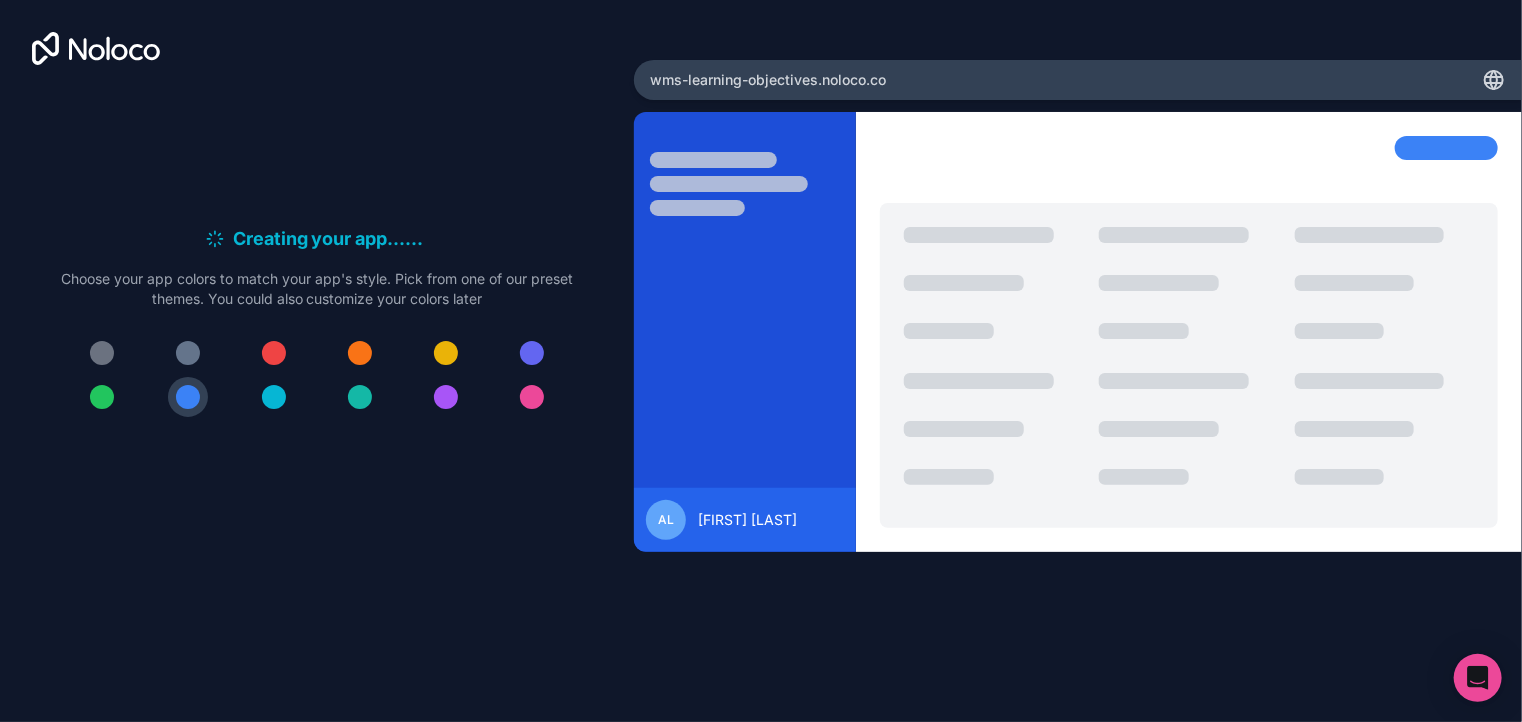 scroll, scrollTop: 0, scrollLeft: 0, axis: both 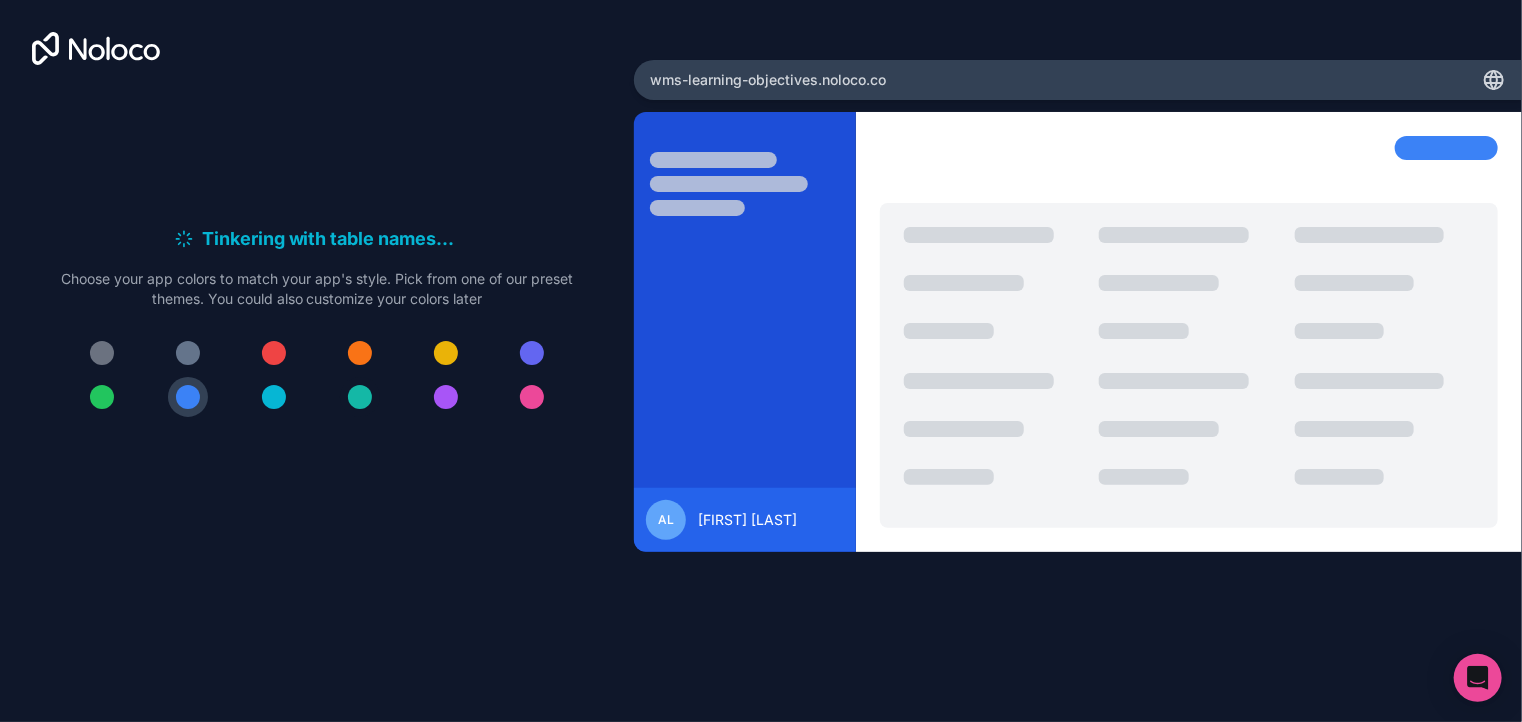 click at bounding box center (360, 397) 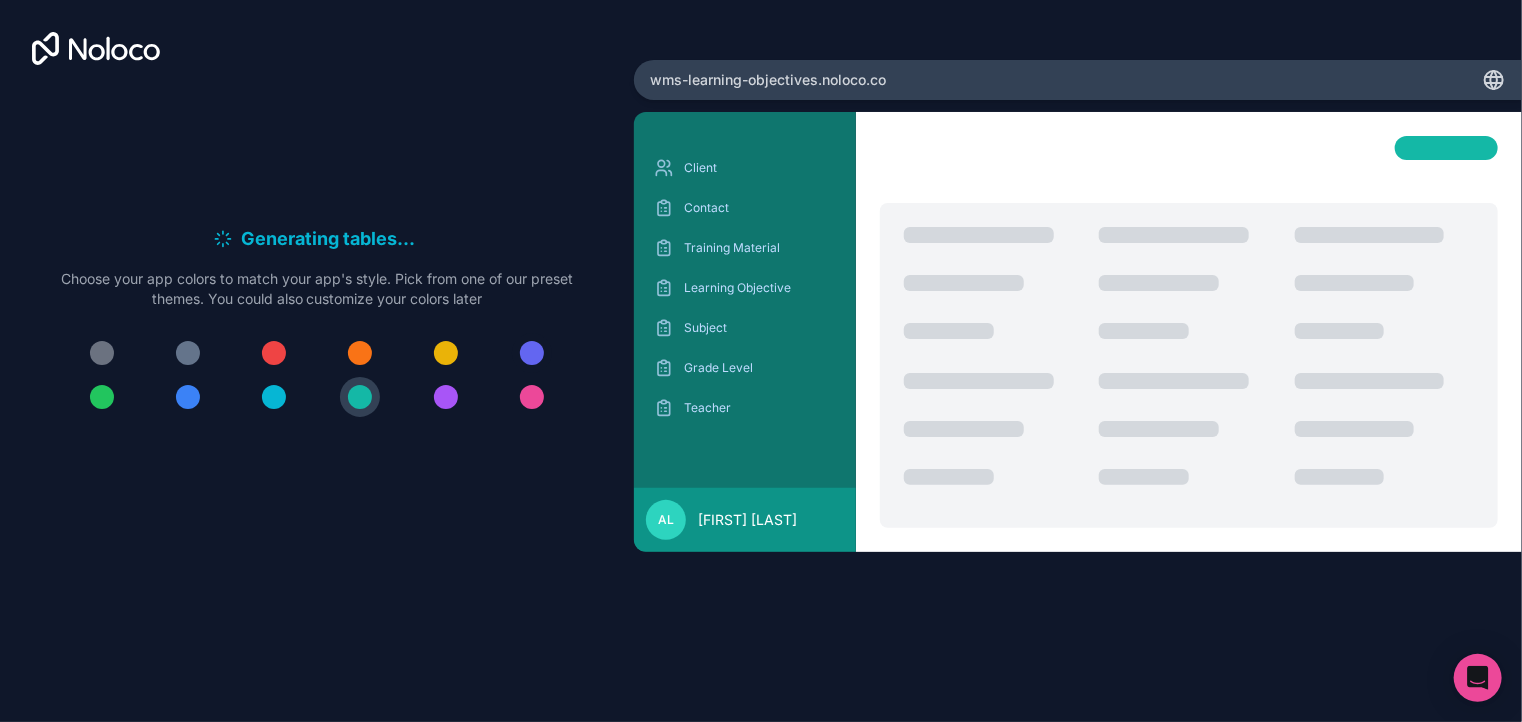 click at bounding box center [532, 353] 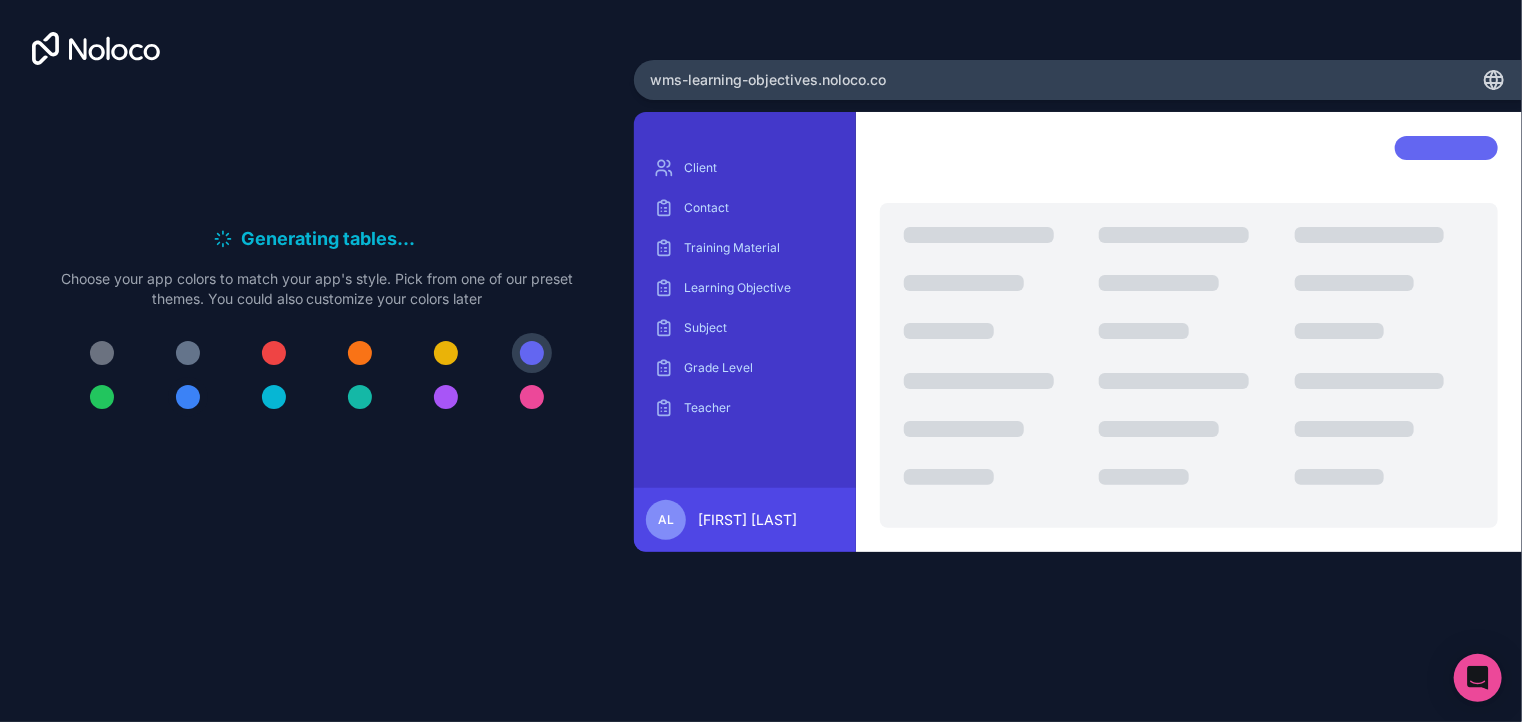 click at bounding box center (188, 397) 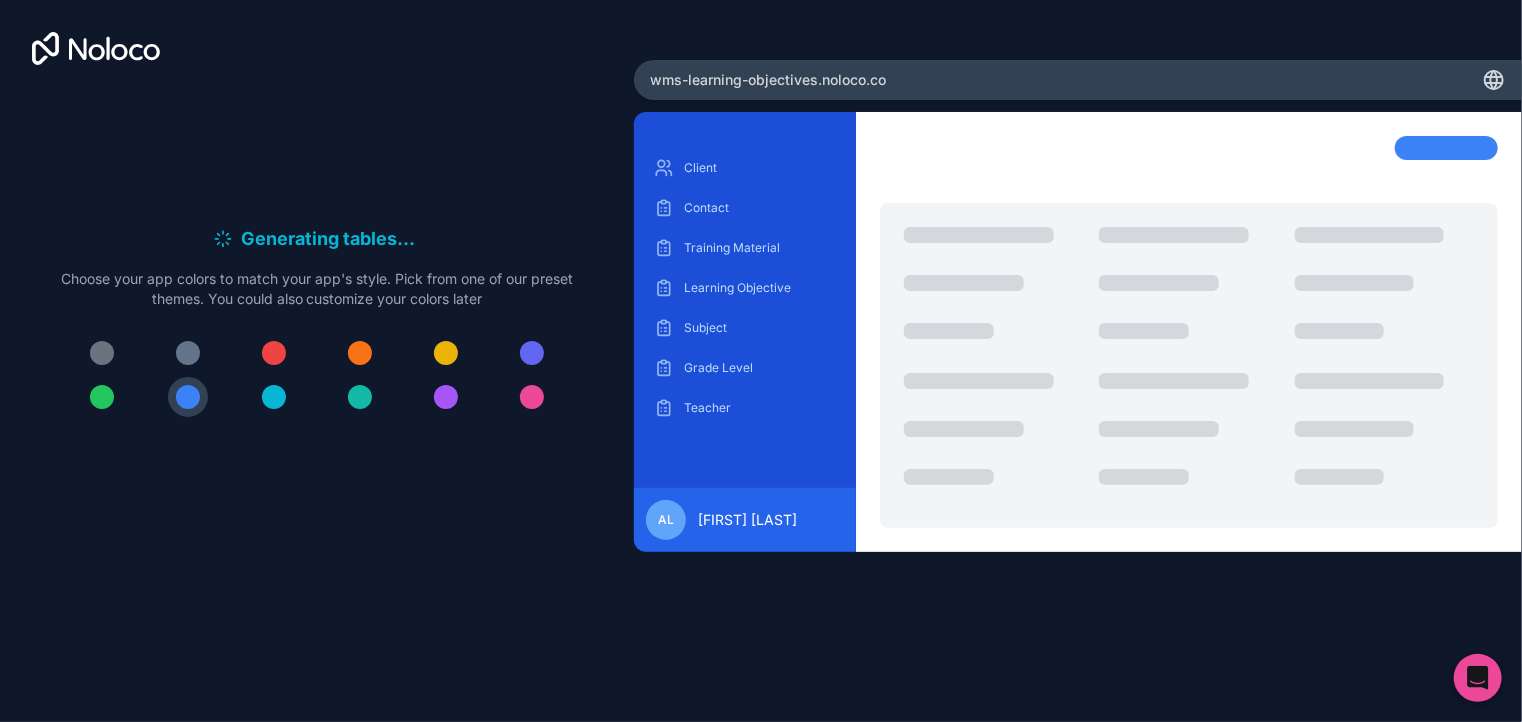 click at bounding box center [274, 397] 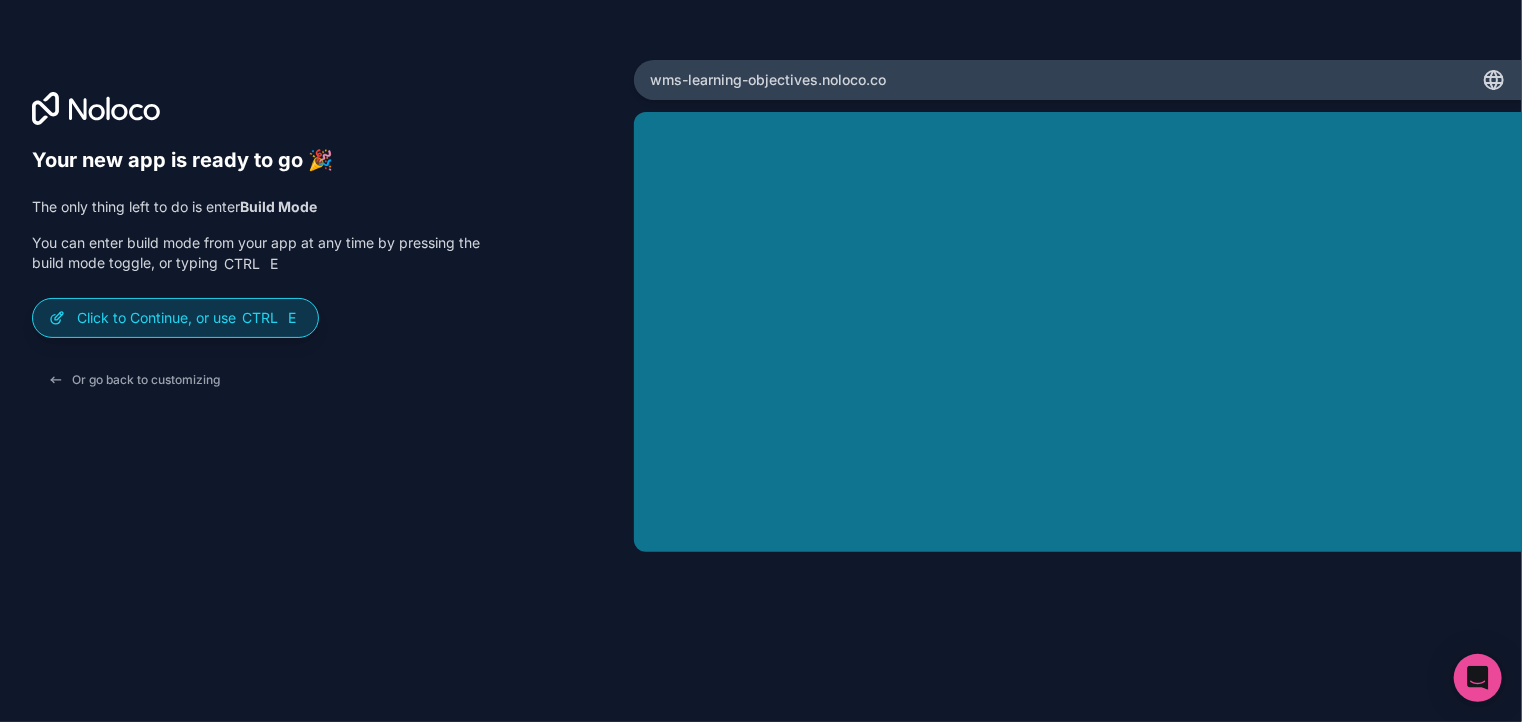 click on "Click to Continue, or use  Ctrl E" at bounding box center (189, 318) 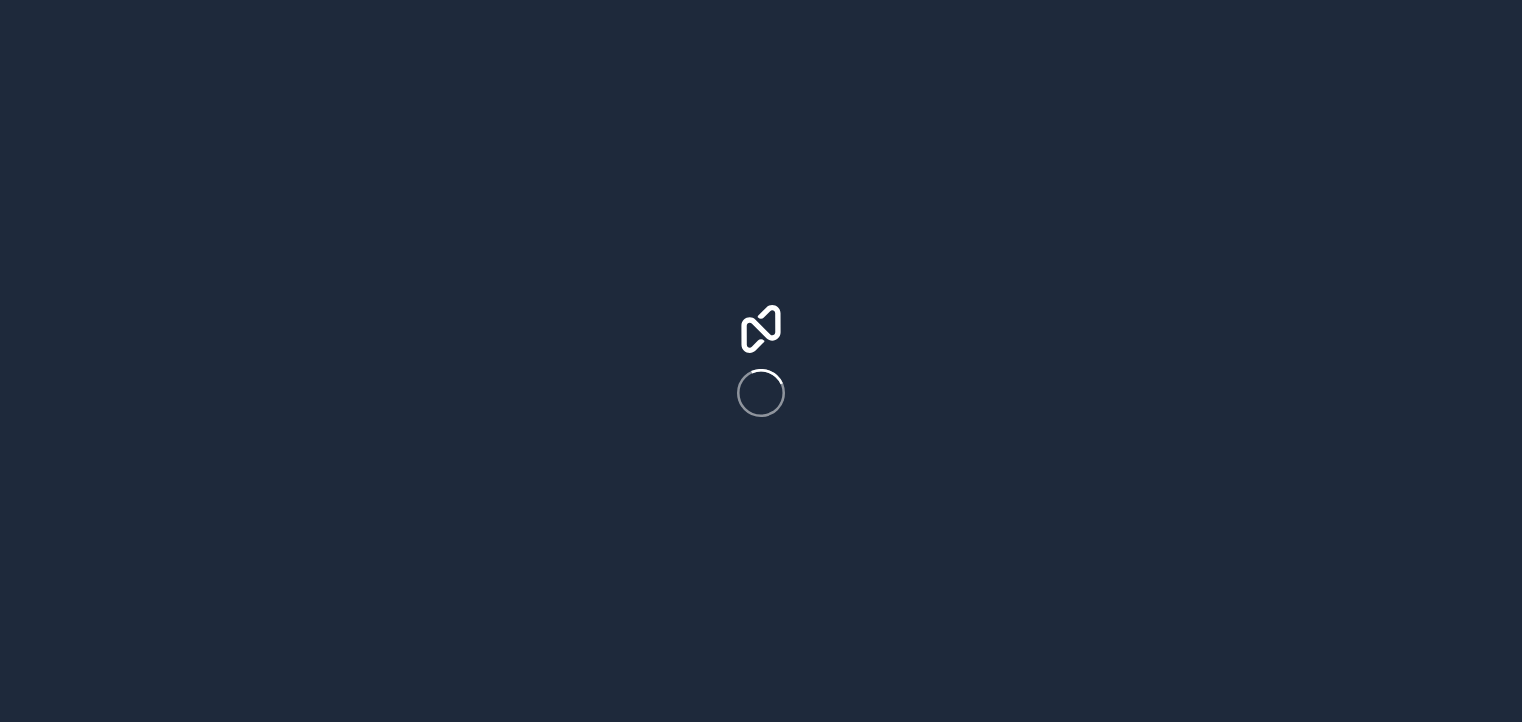 scroll, scrollTop: 0, scrollLeft: 0, axis: both 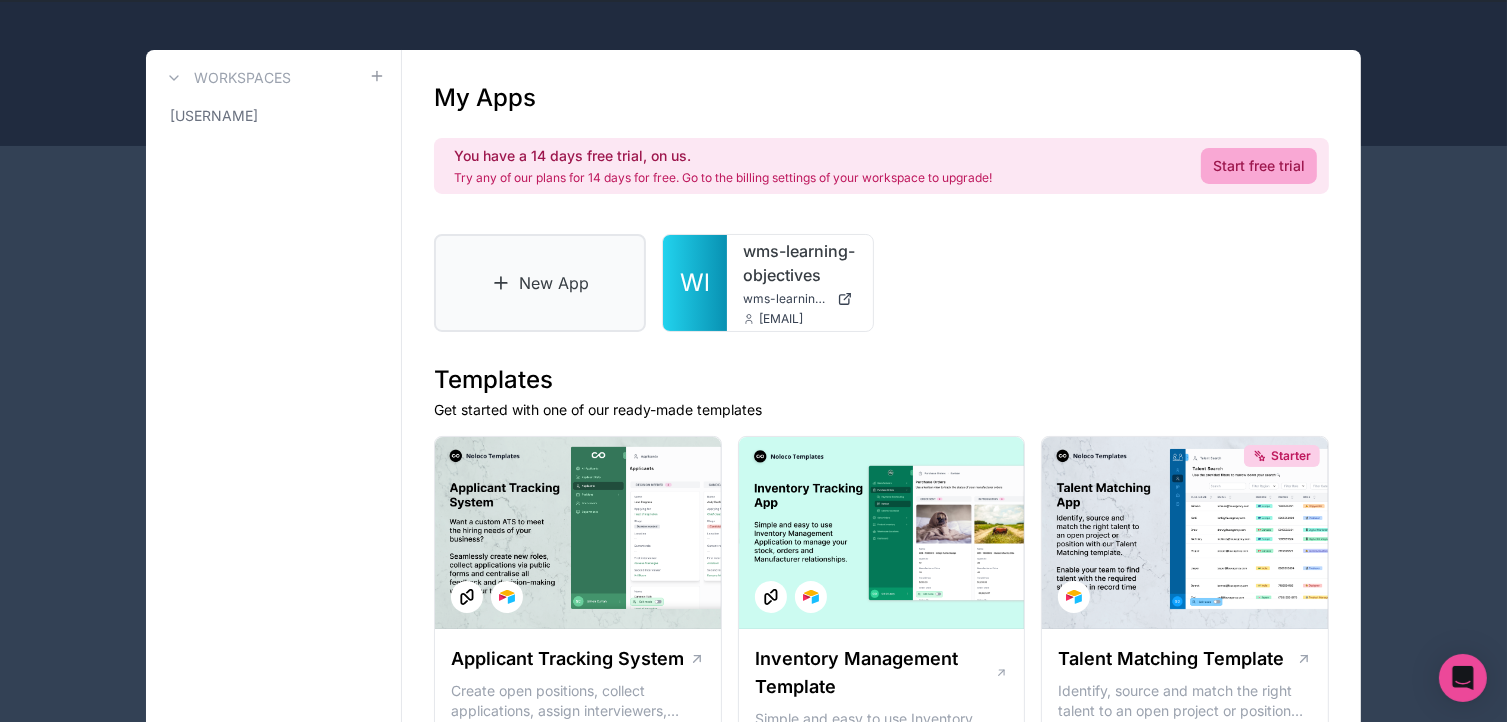 click on "New App" at bounding box center [540, 283] 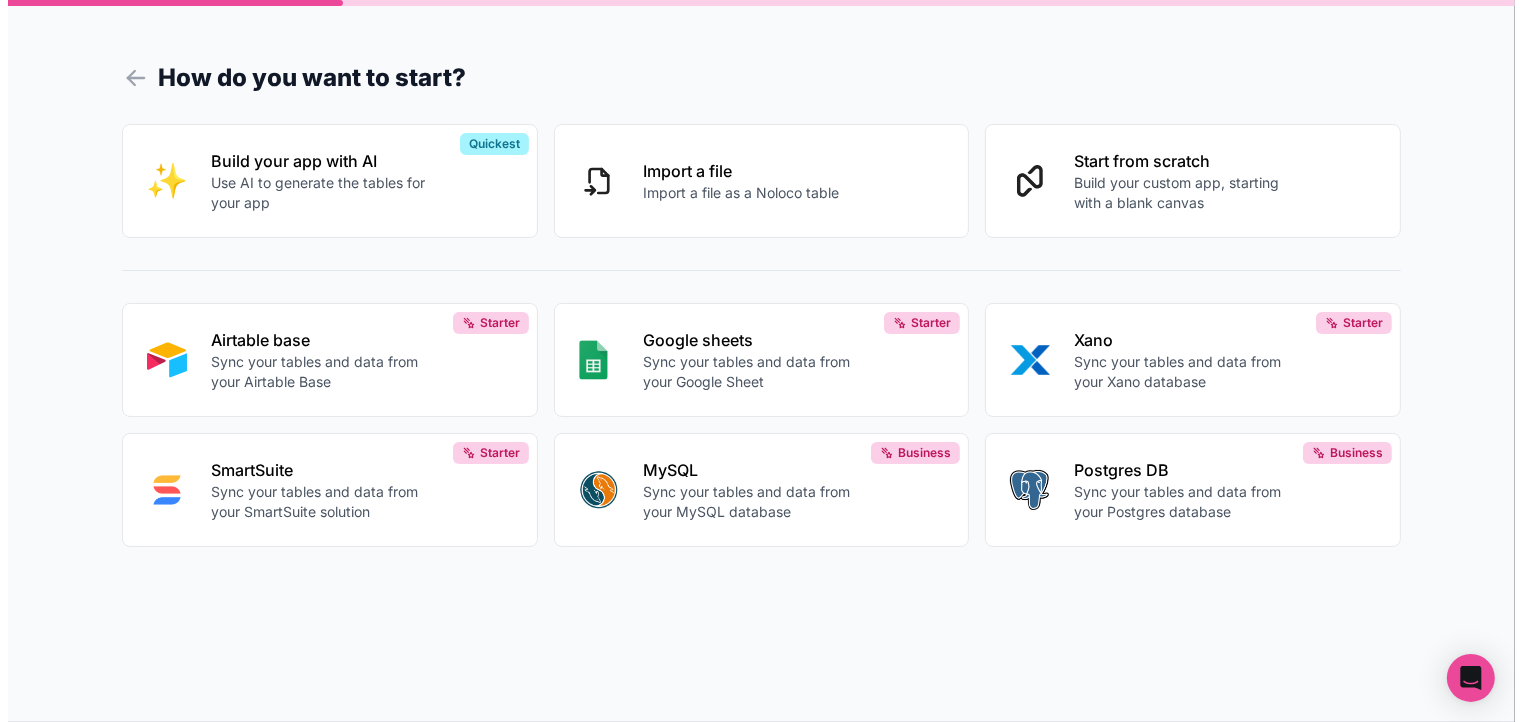 scroll, scrollTop: 0, scrollLeft: 0, axis: both 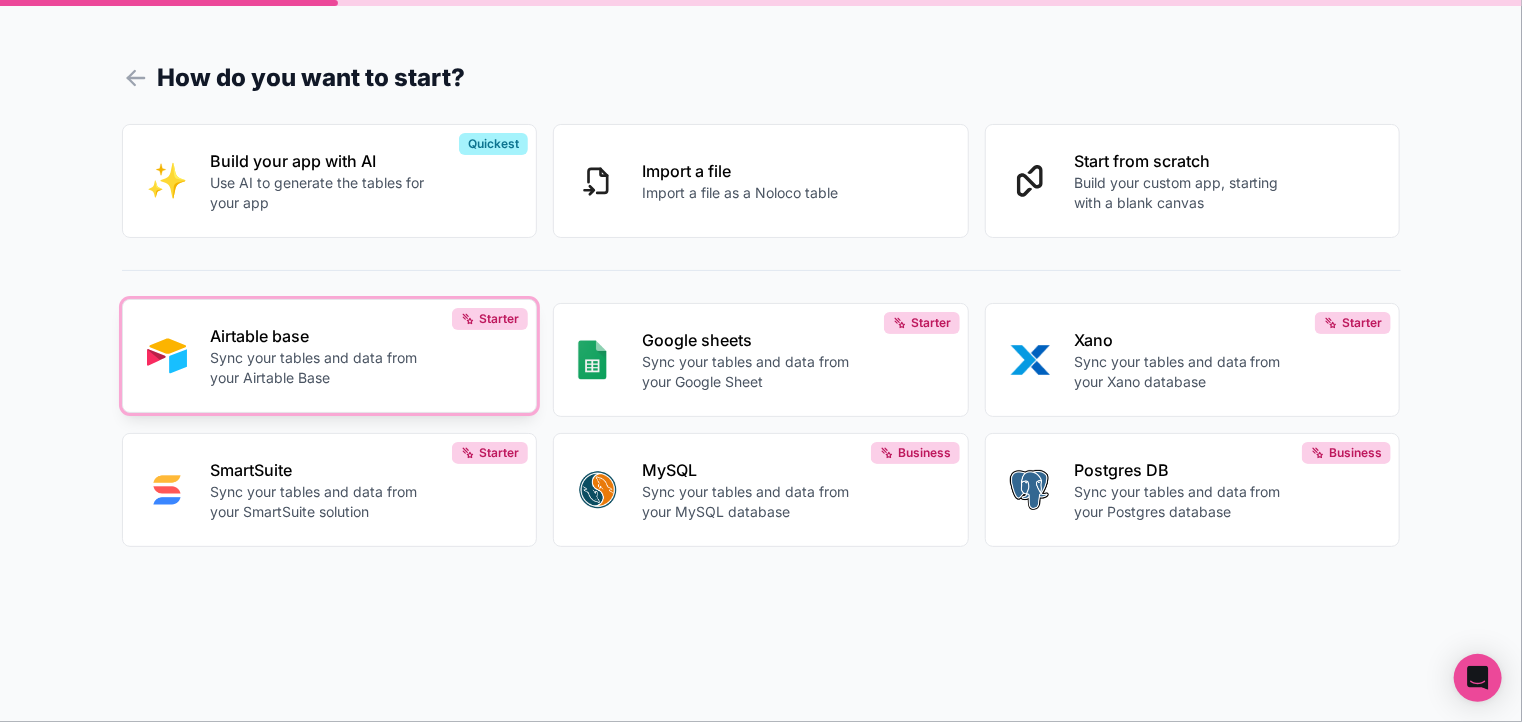 click on "Airtable base Sync your tables and data from your Airtable Base Starter" at bounding box center (330, 356) 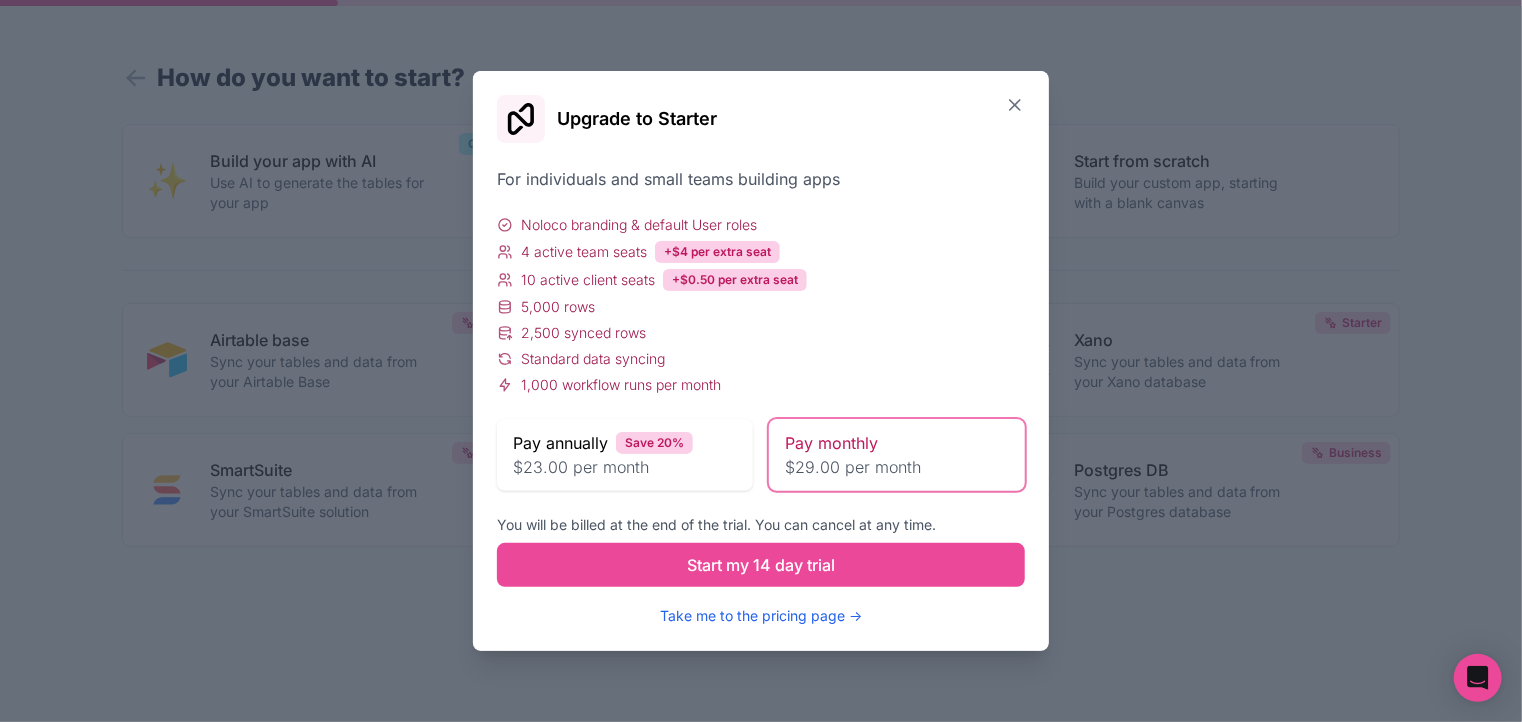 click 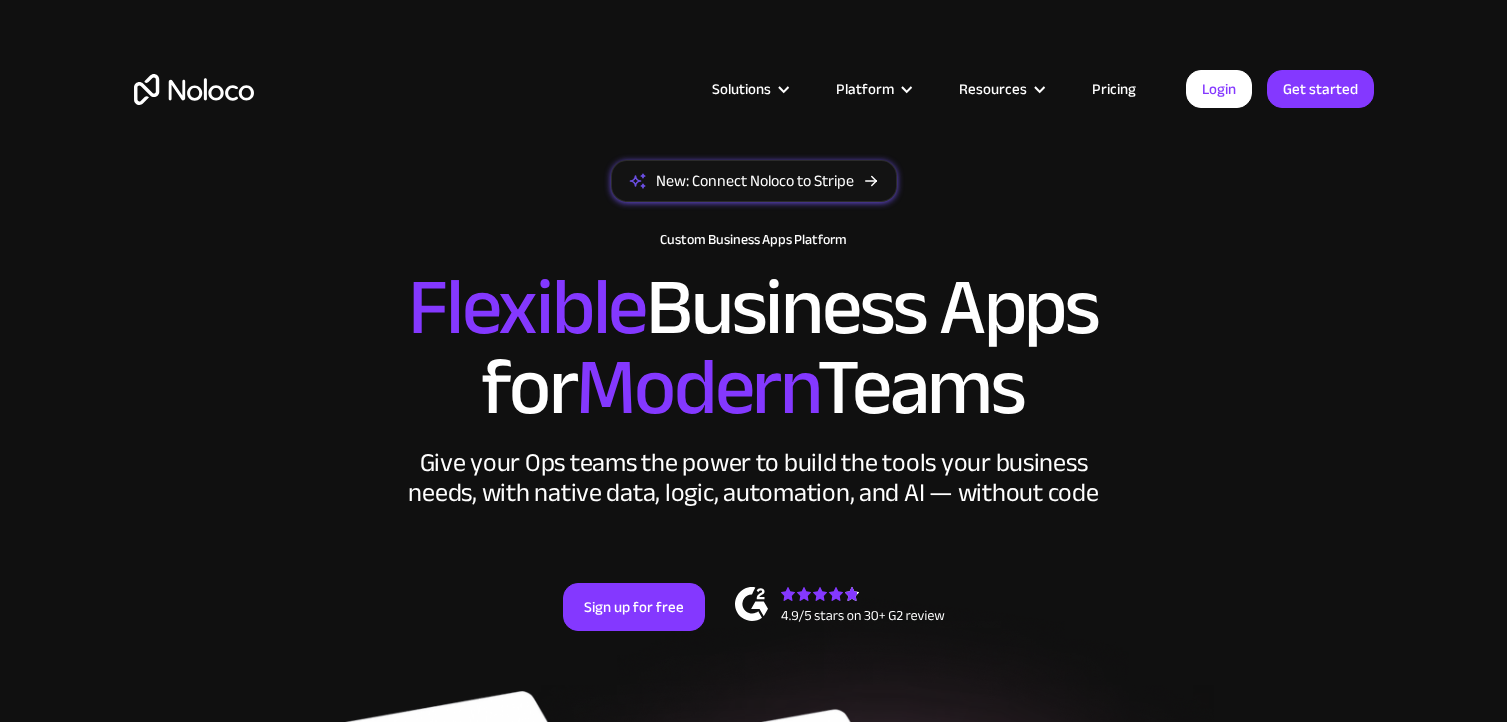 scroll, scrollTop: 0, scrollLeft: 0, axis: both 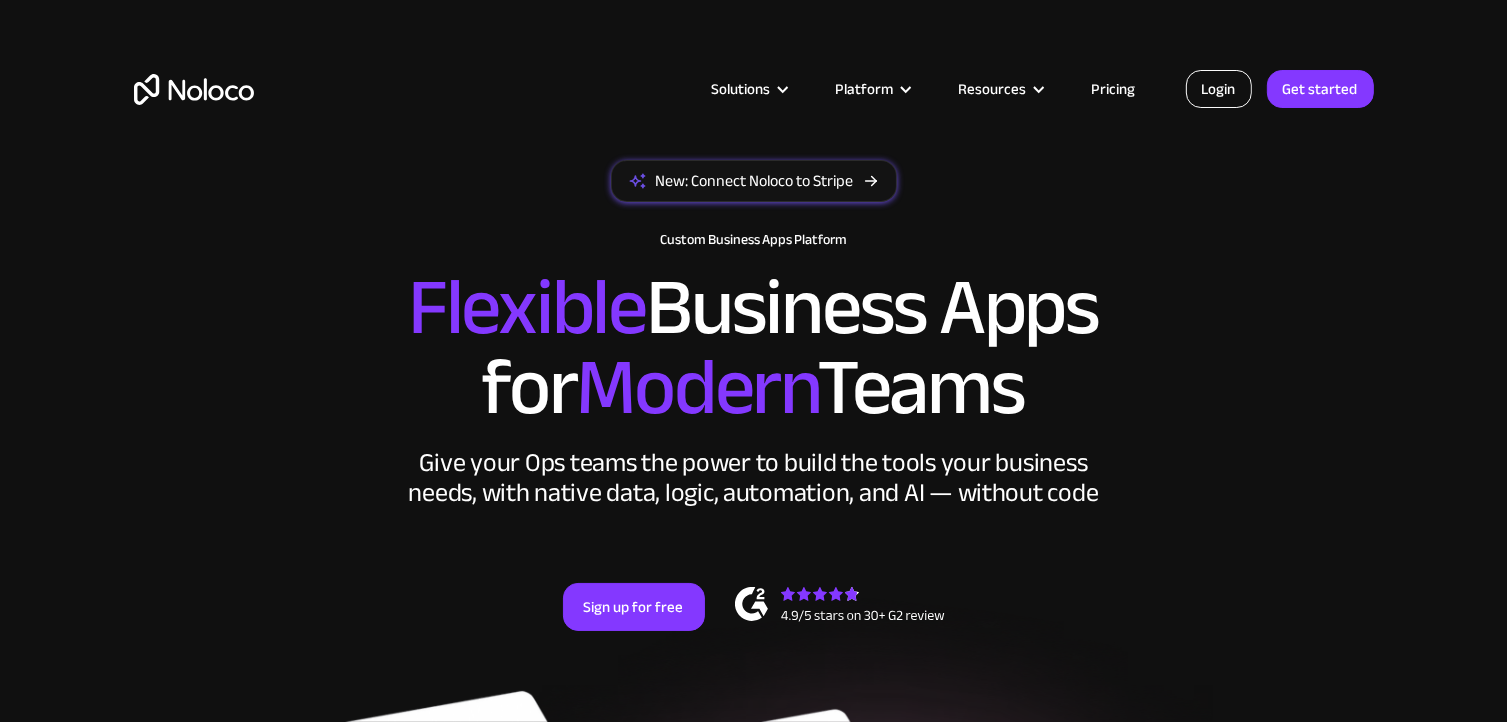 click on "Login" at bounding box center (1219, 89) 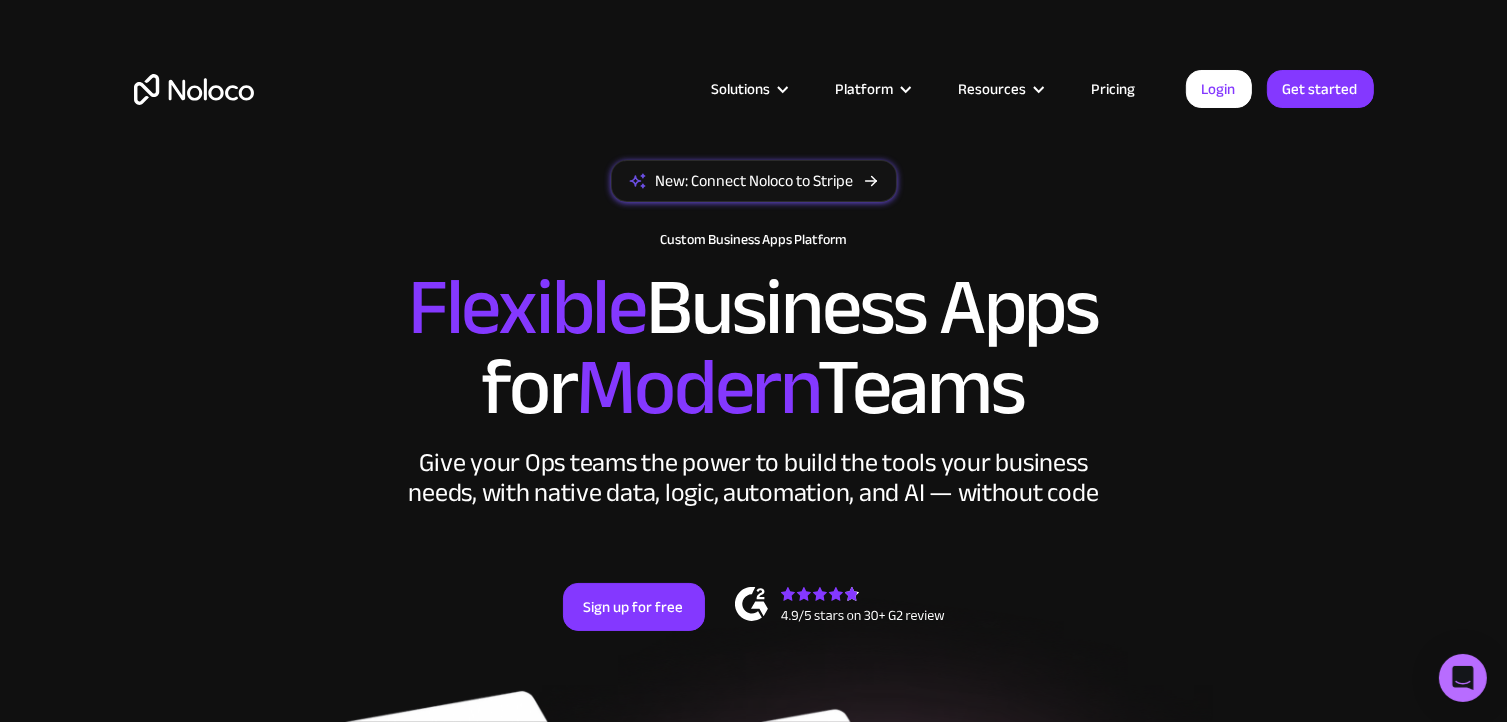 click on "Pricing" at bounding box center [1114, 89] 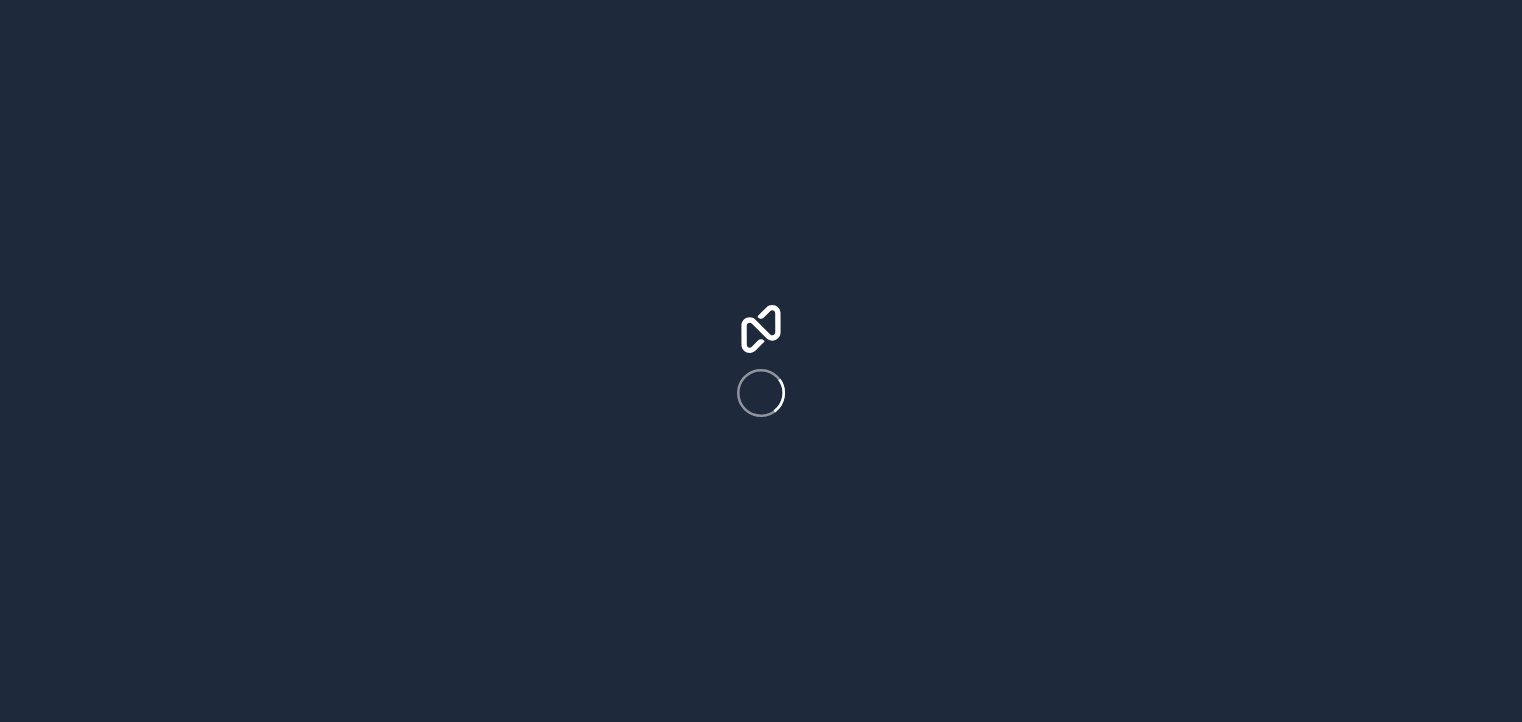 scroll, scrollTop: 0, scrollLeft: 0, axis: both 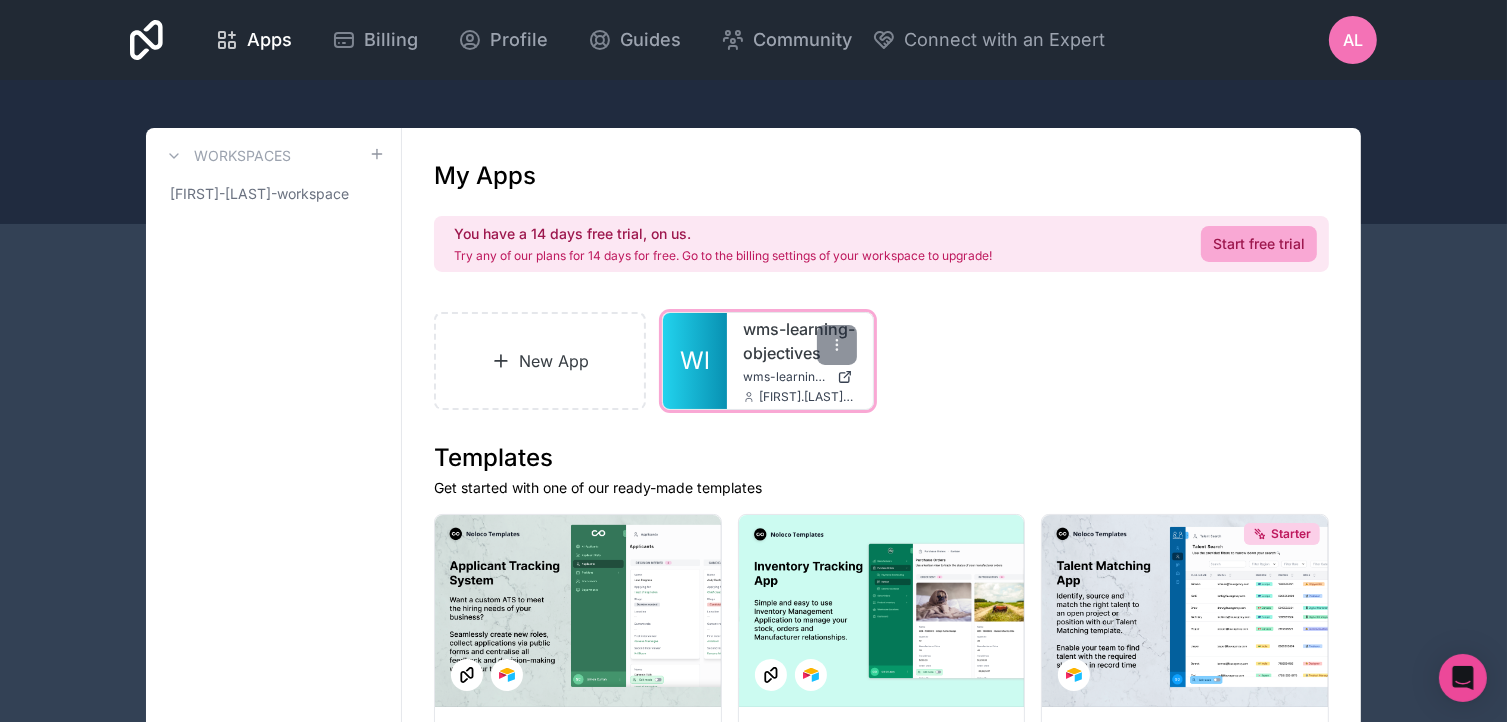 click on "Wl" at bounding box center [695, 361] 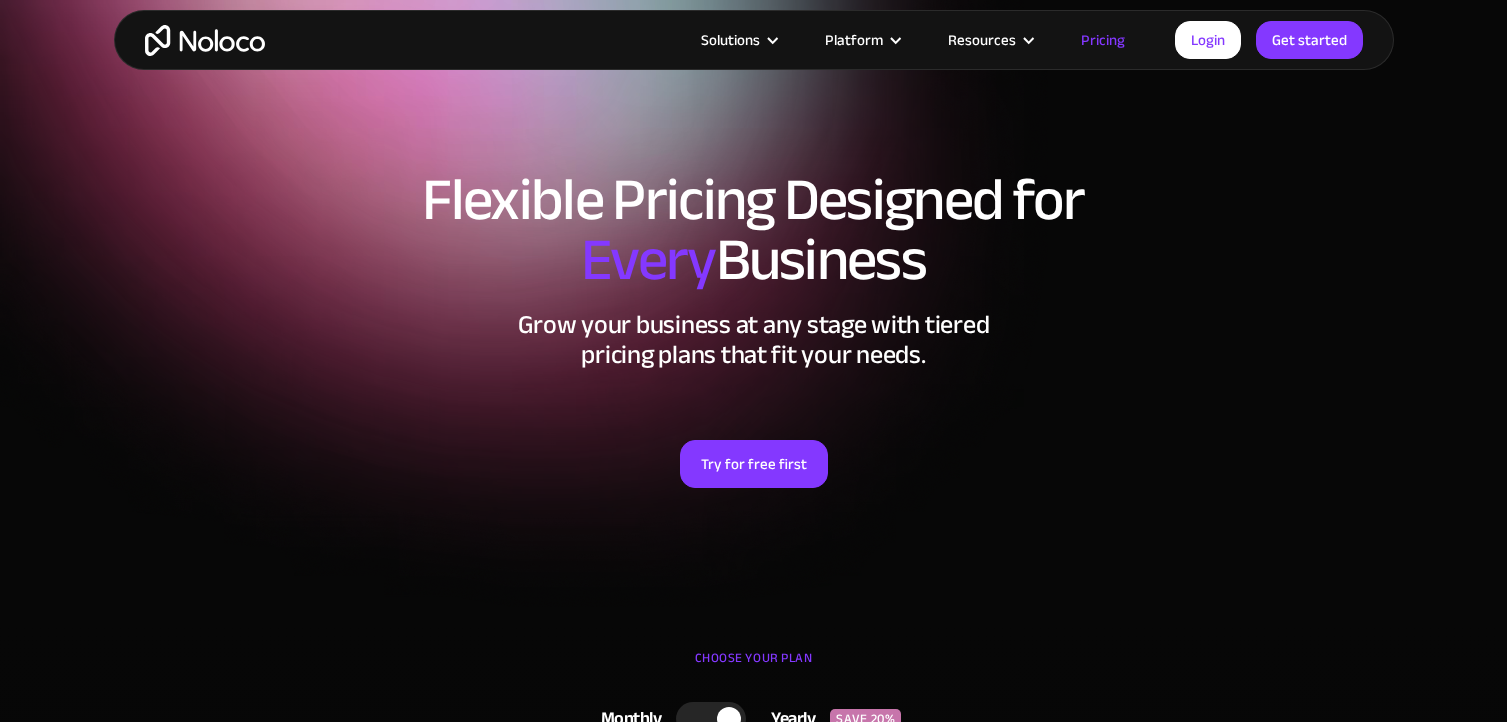 scroll, scrollTop: 276, scrollLeft: 0, axis: vertical 